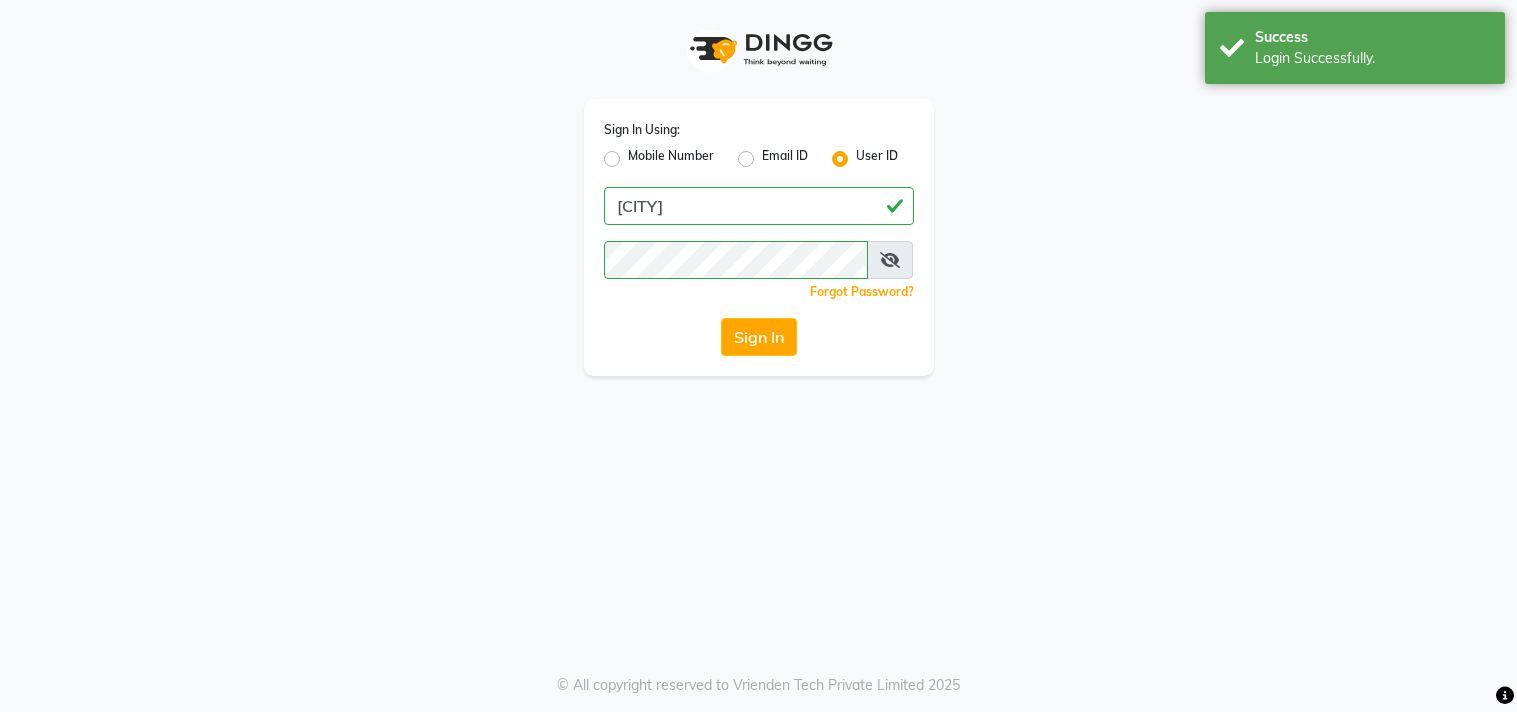 scroll, scrollTop: 0, scrollLeft: 0, axis: both 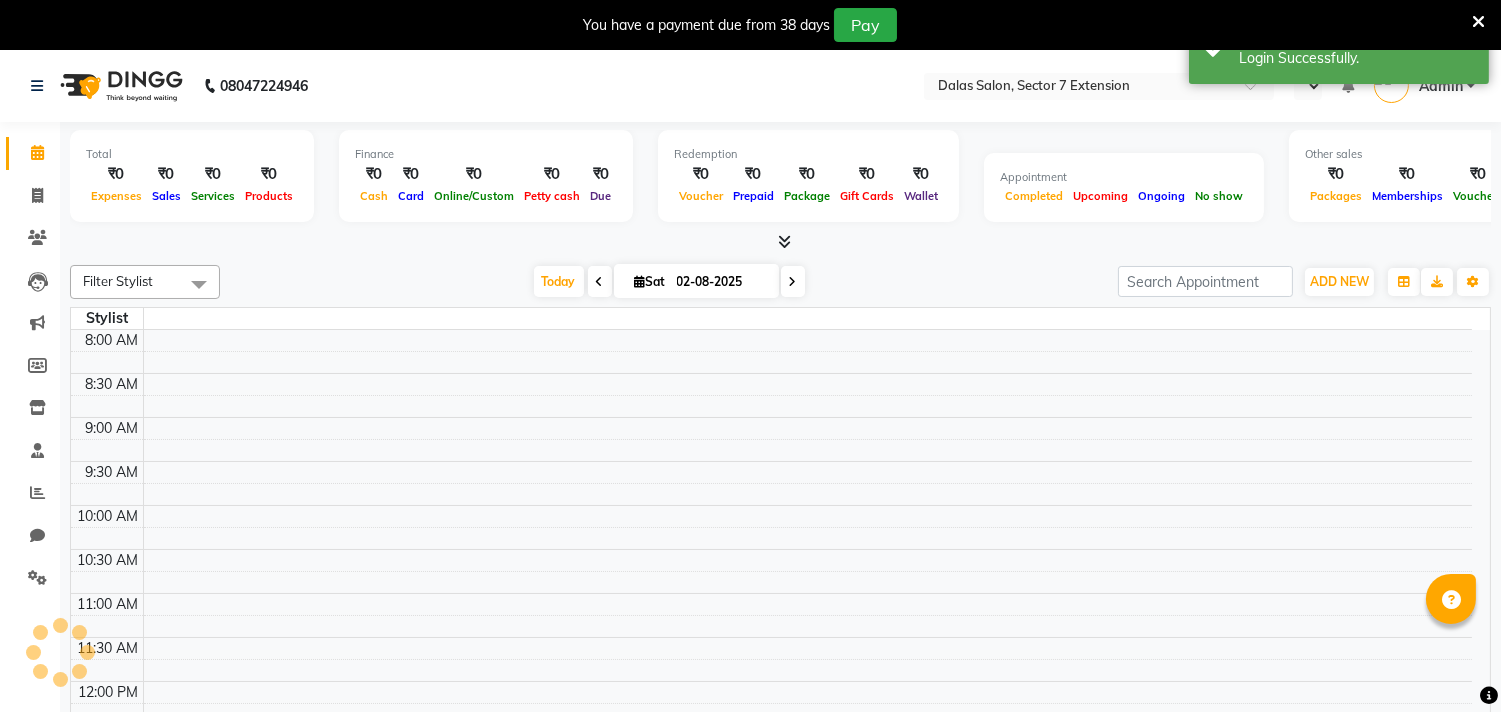 select on "en" 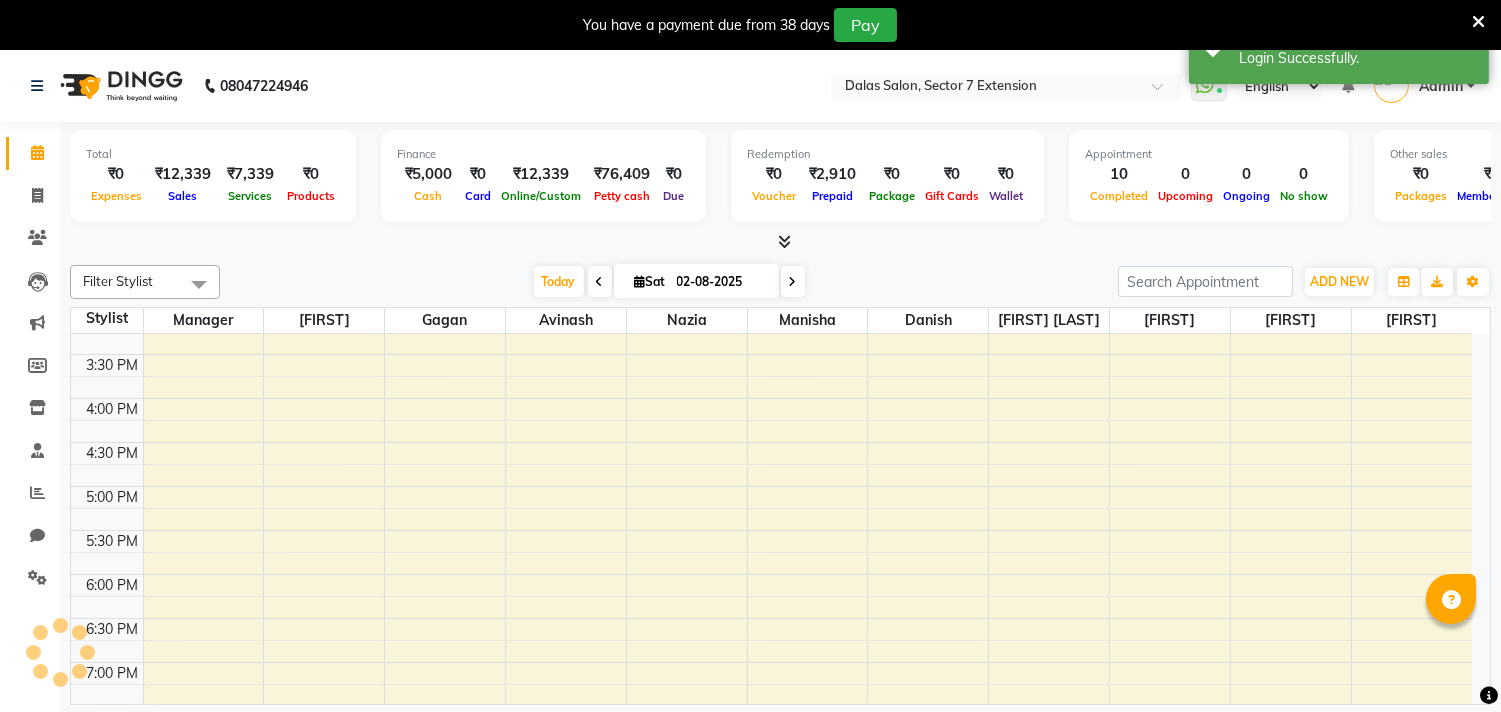 scroll, scrollTop: 0, scrollLeft: 0, axis: both 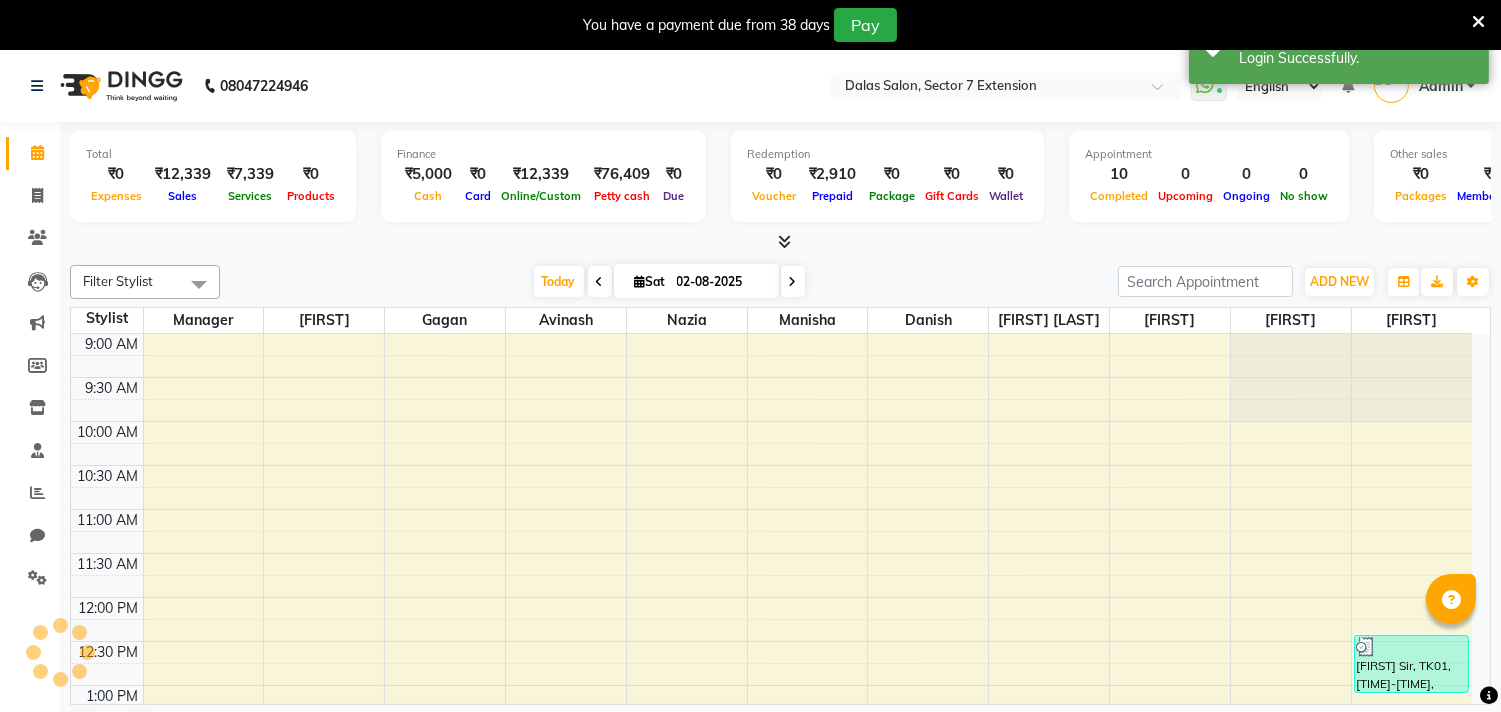 click at bounding box center [1478, 22] 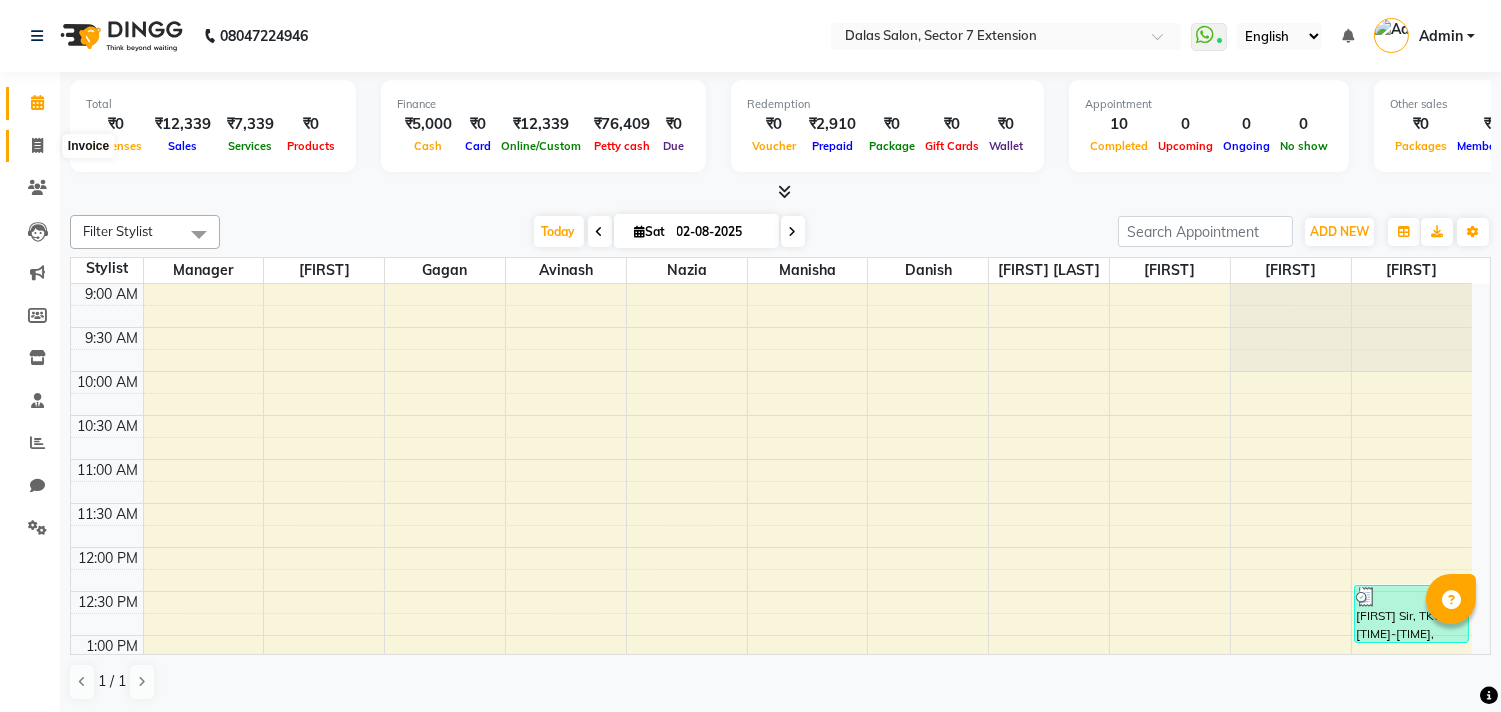 click 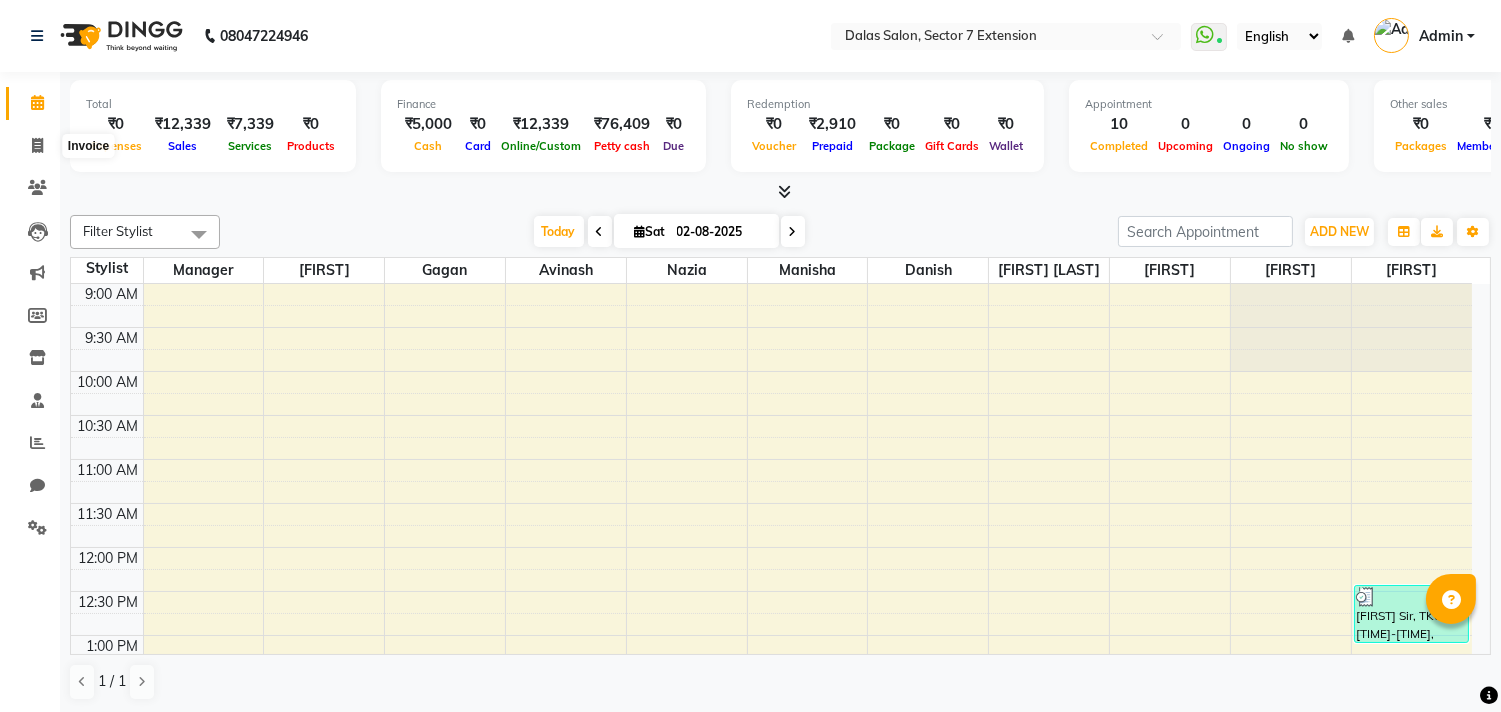 select on "service" 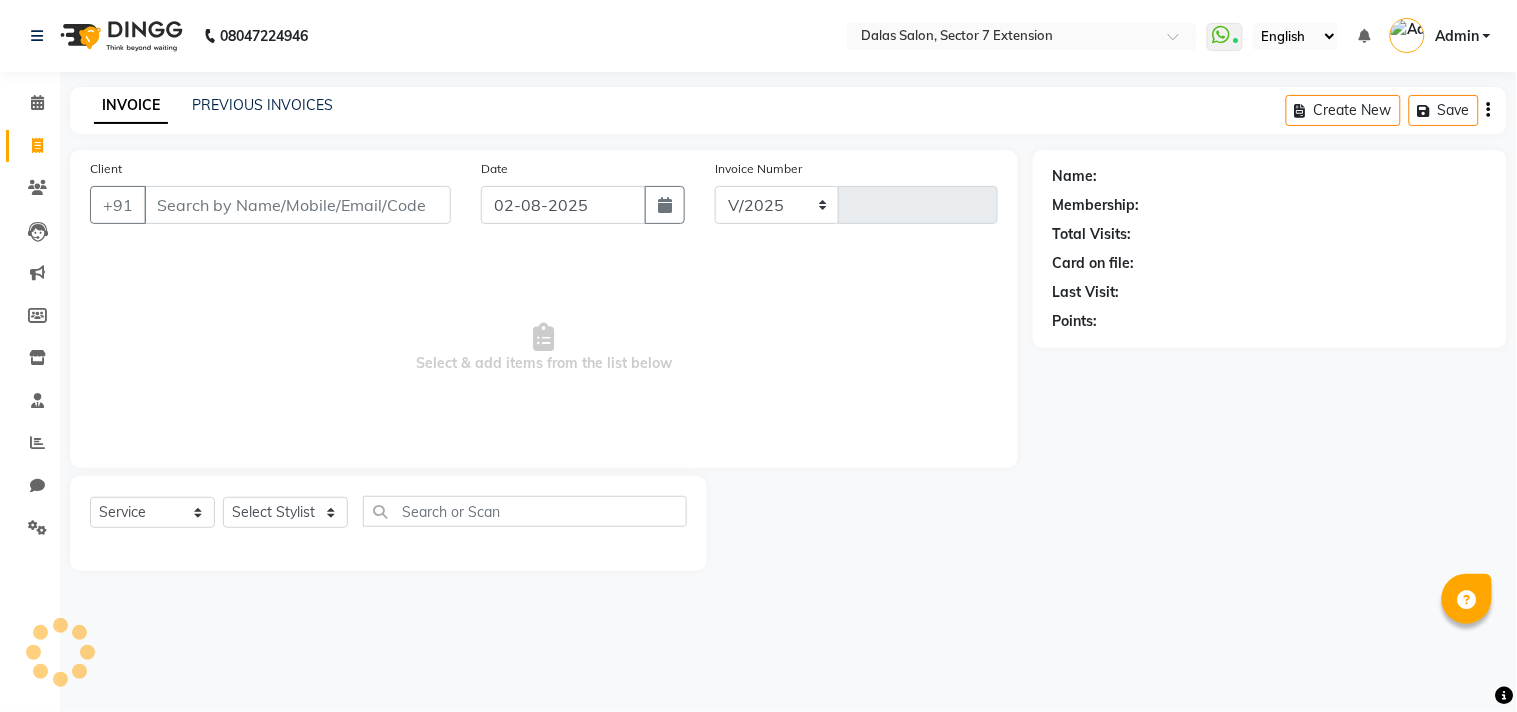 select on "8495" 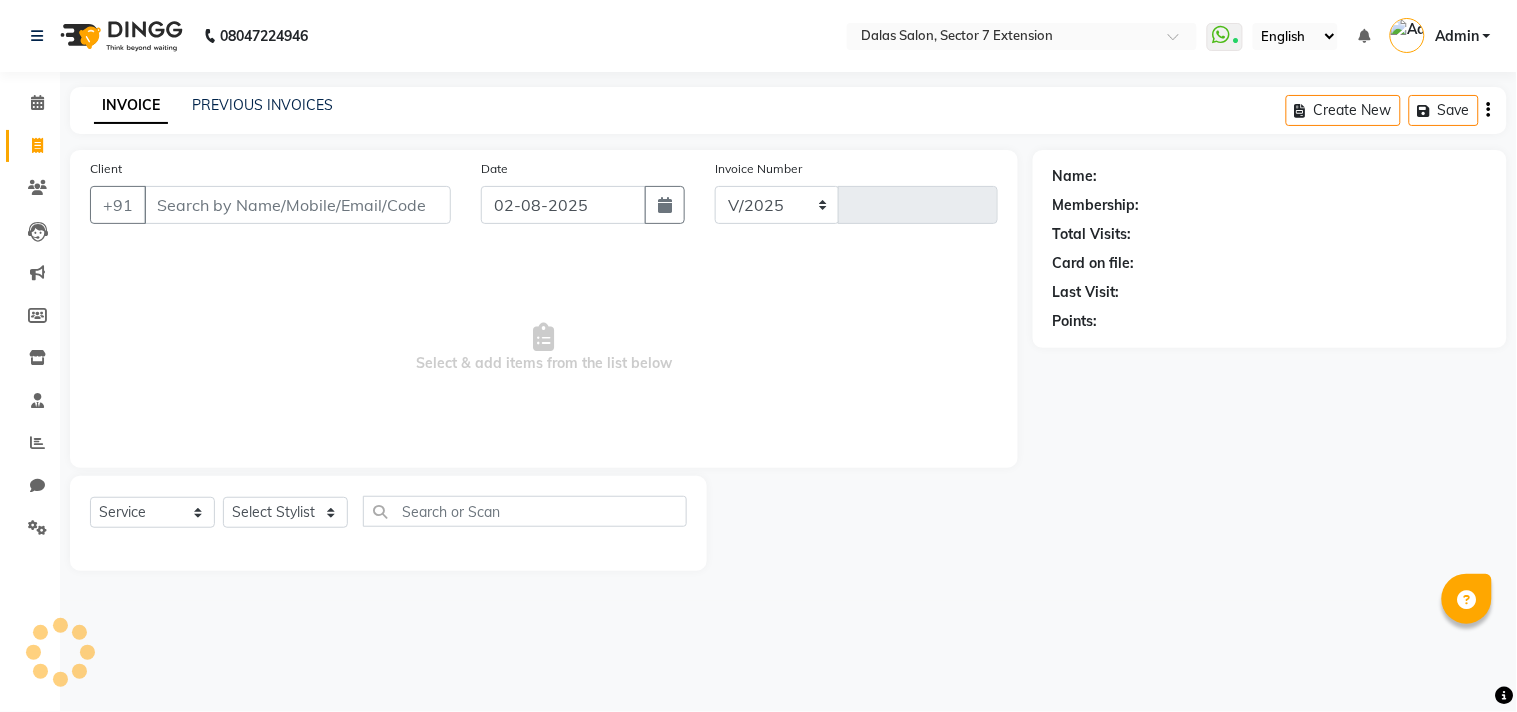 type on "0385" 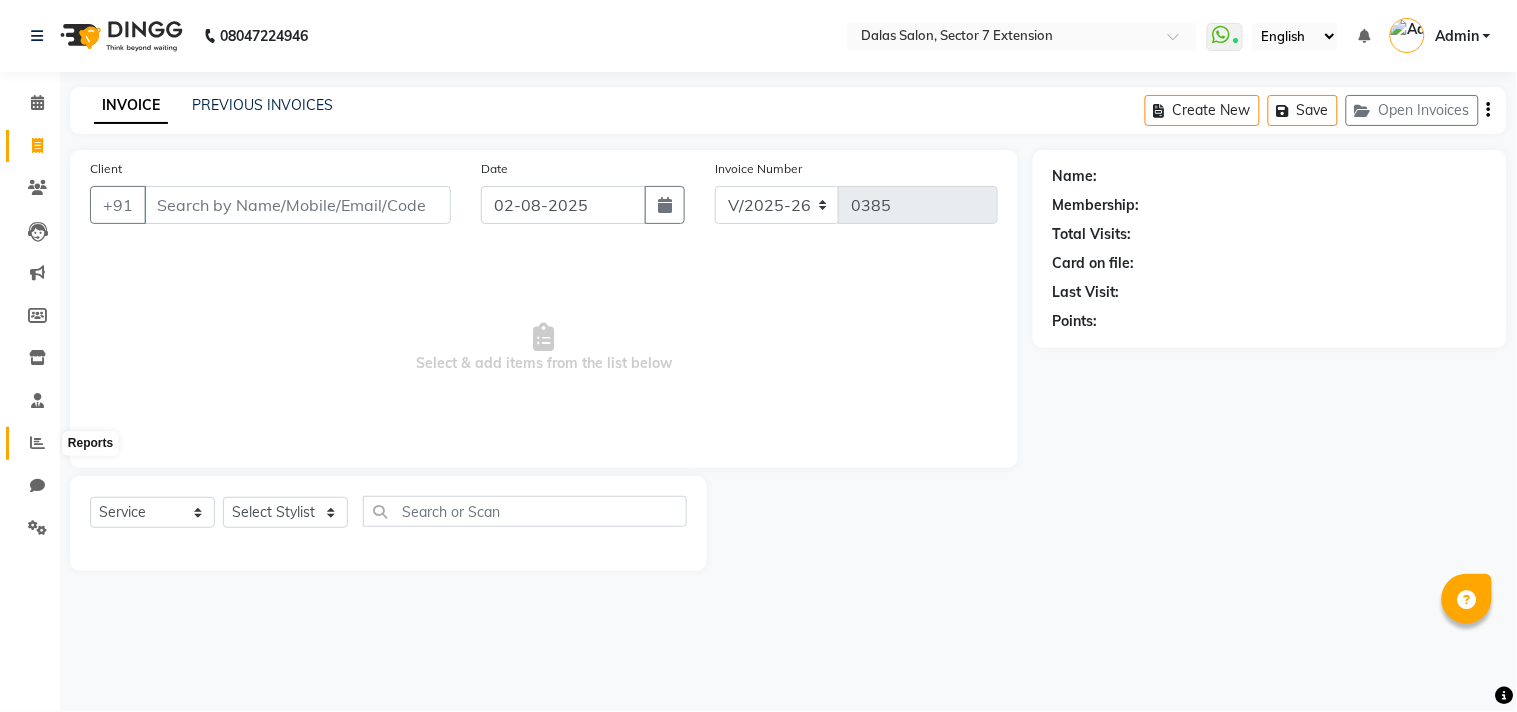 click 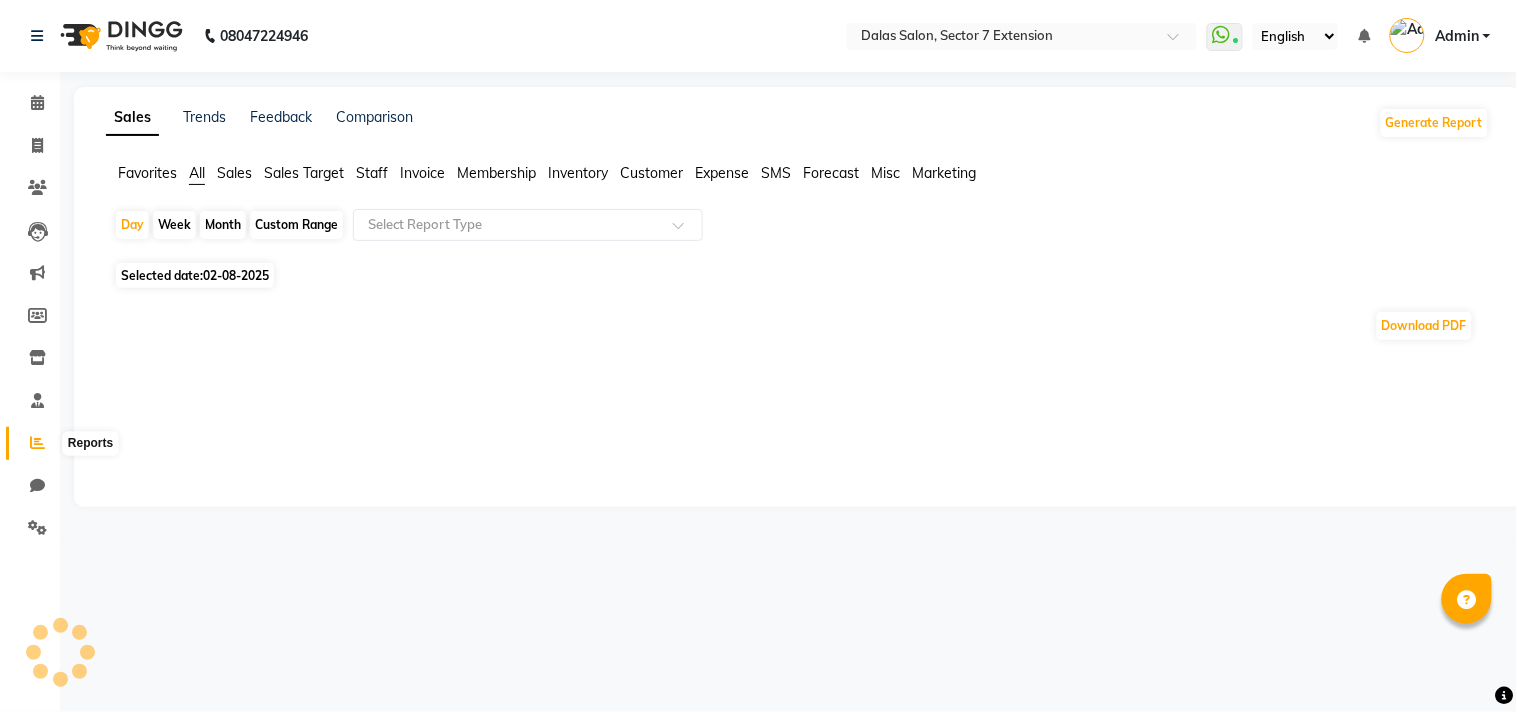 click 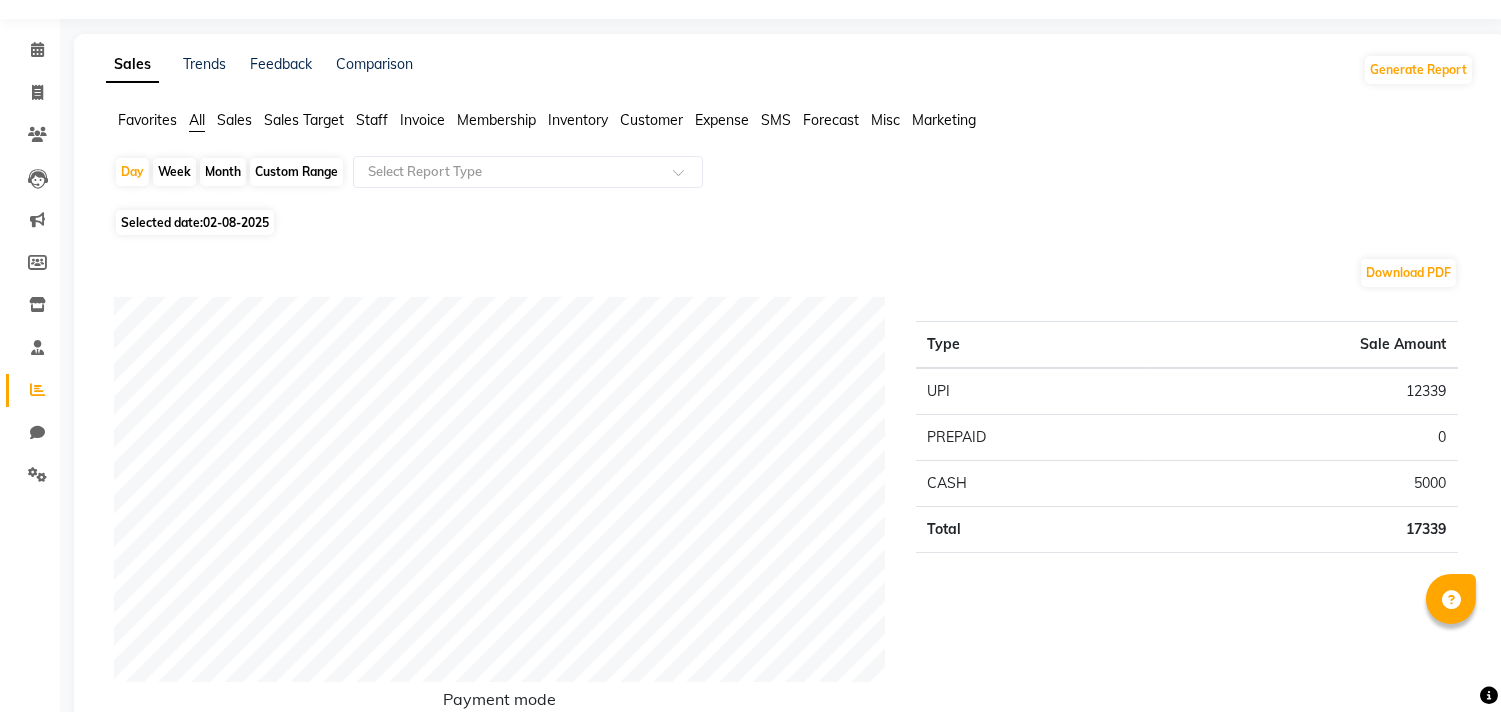 scroll, scrollTop: 0, scrollLeft: 0, axis: both 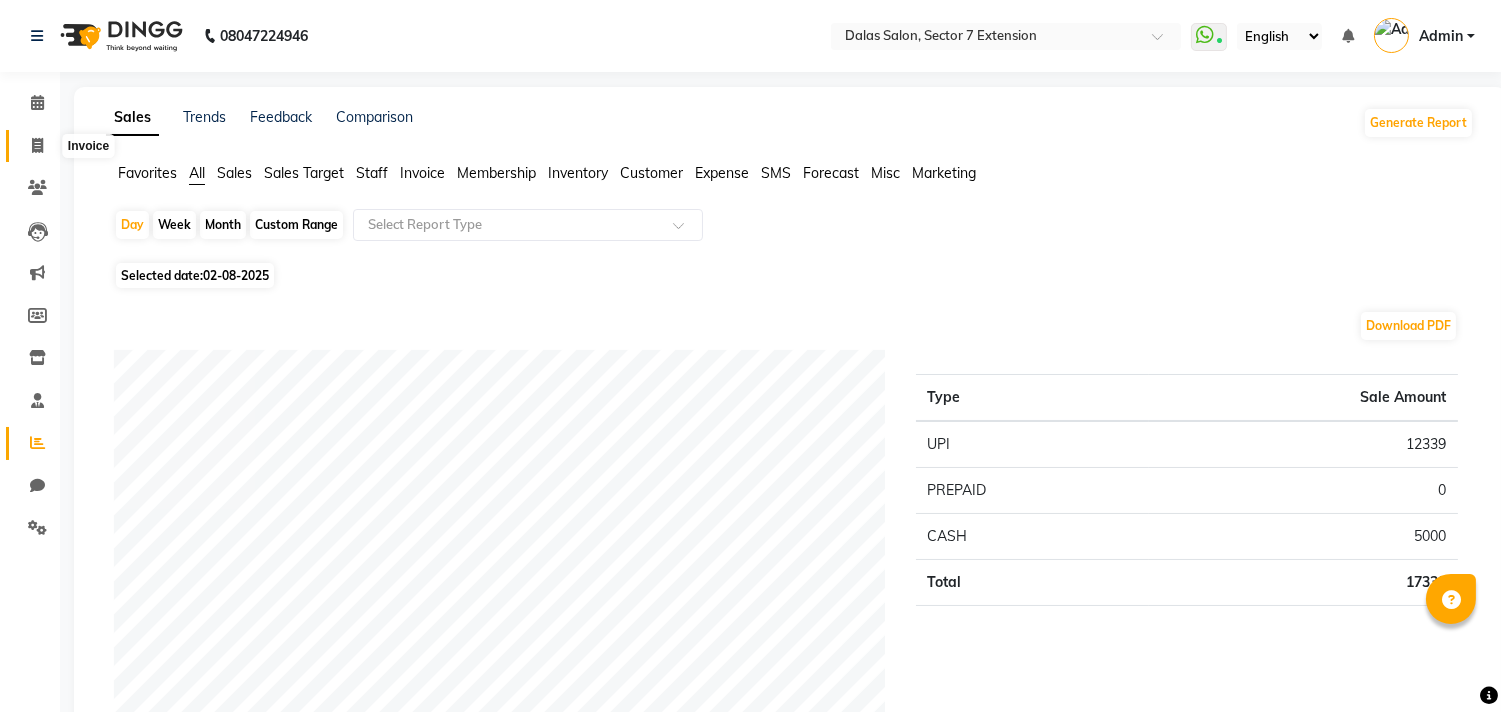 click 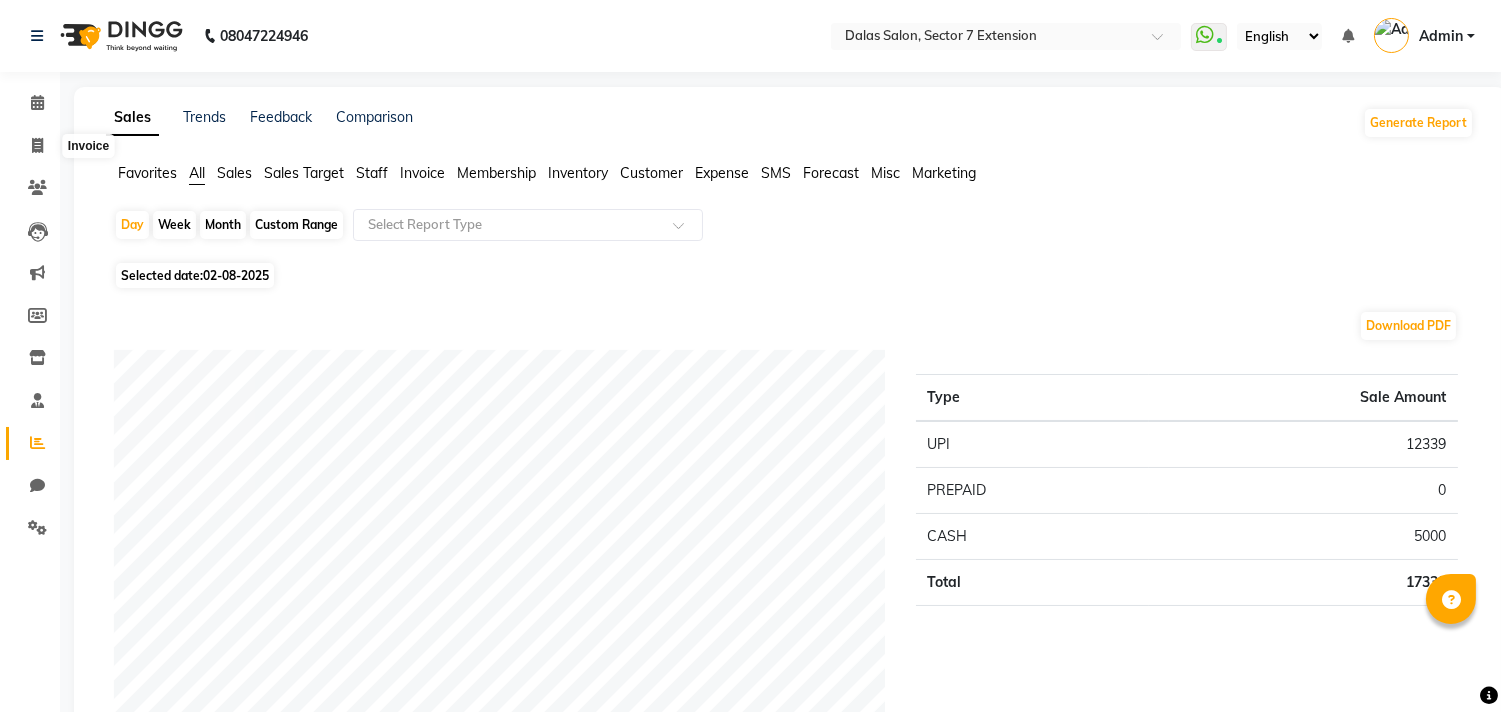 select on "service" 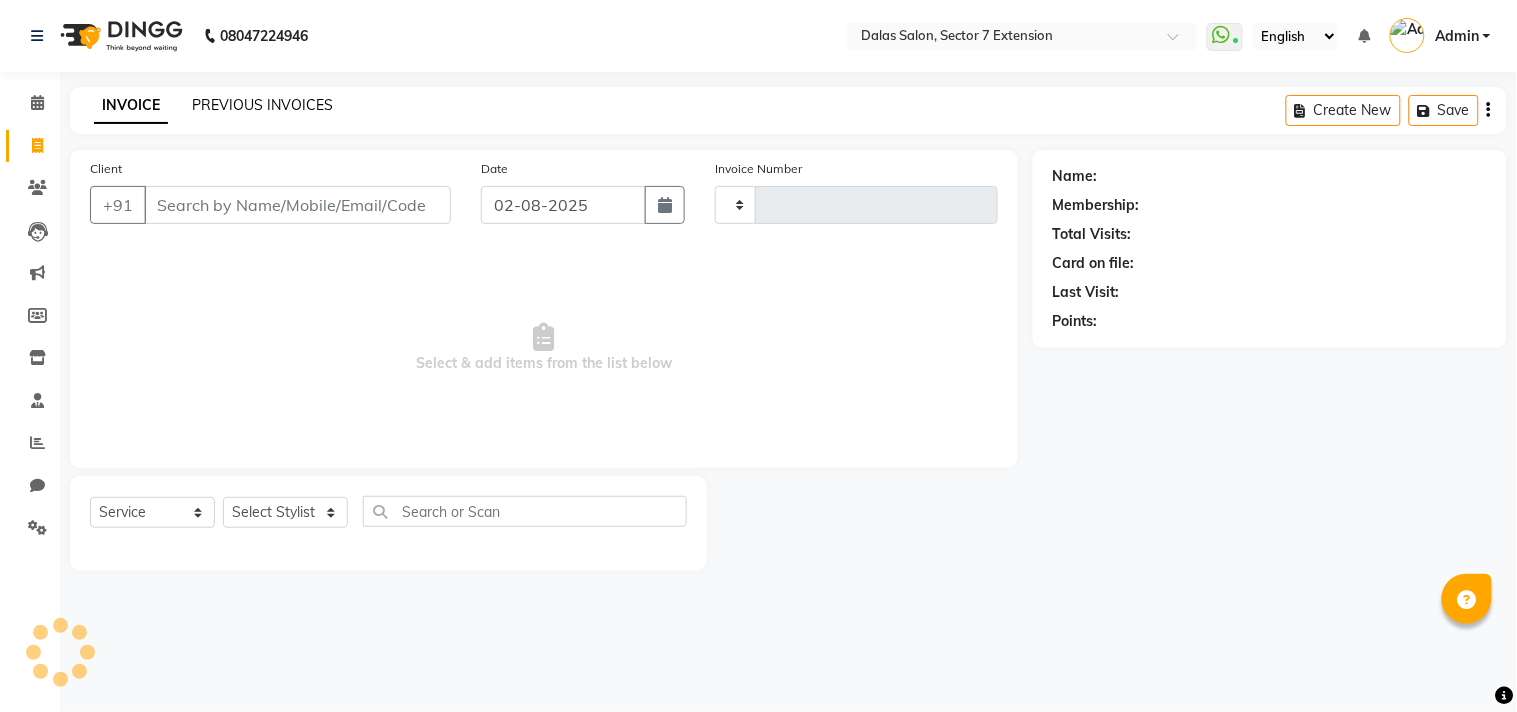 click on "PREVIOUS INVOICES" 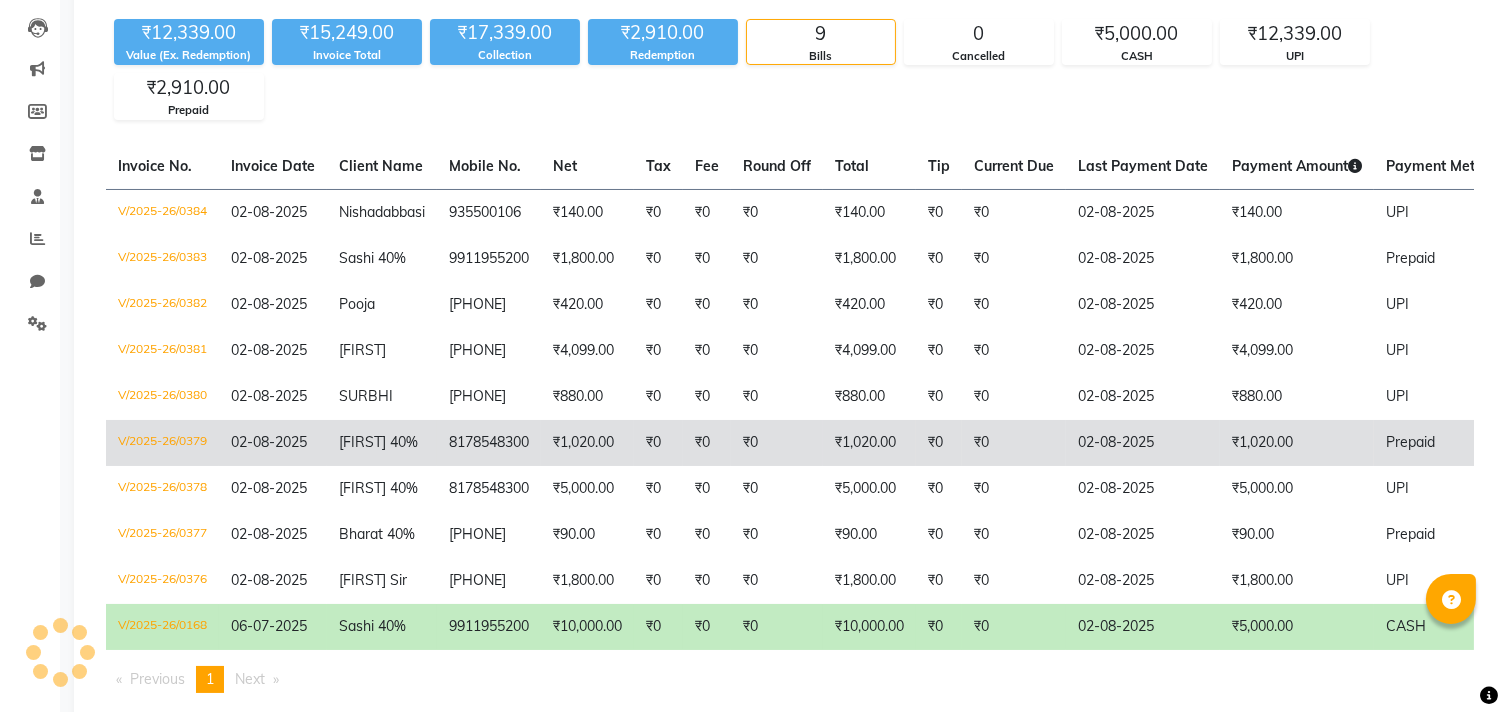 scroll, scrollTop: 222, scrollLeft: 0, axis: vertical 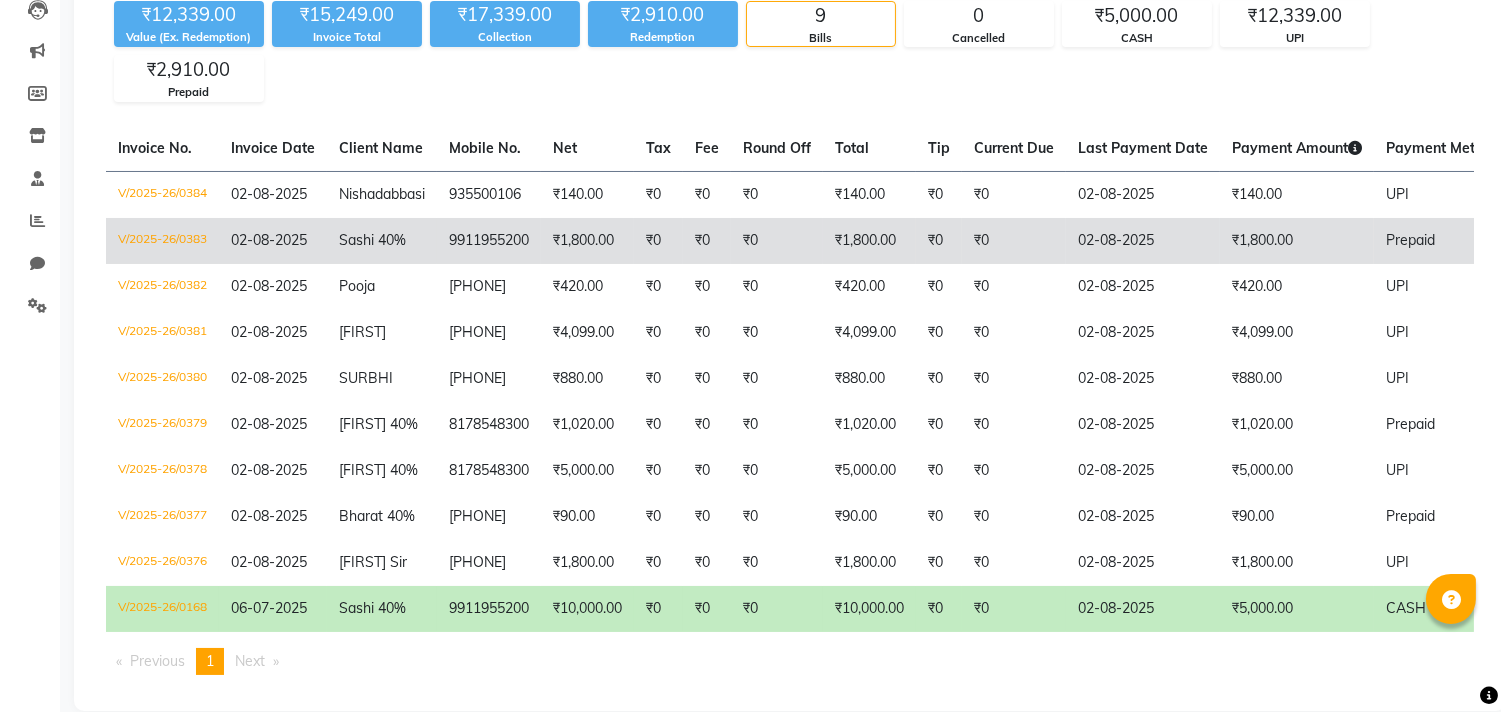 click on "9911955200" 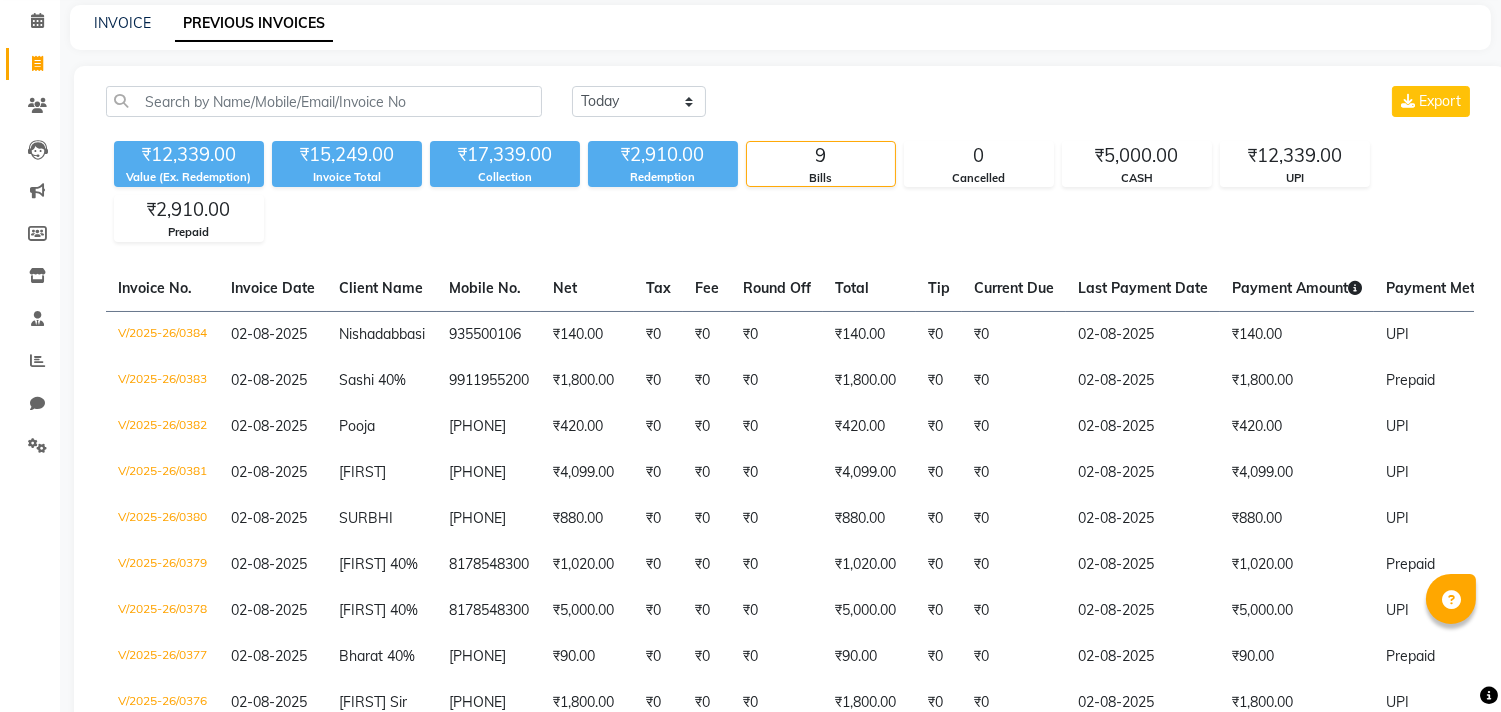 scroll, scrollTop: 0, scrollLeft: 0, axis: both 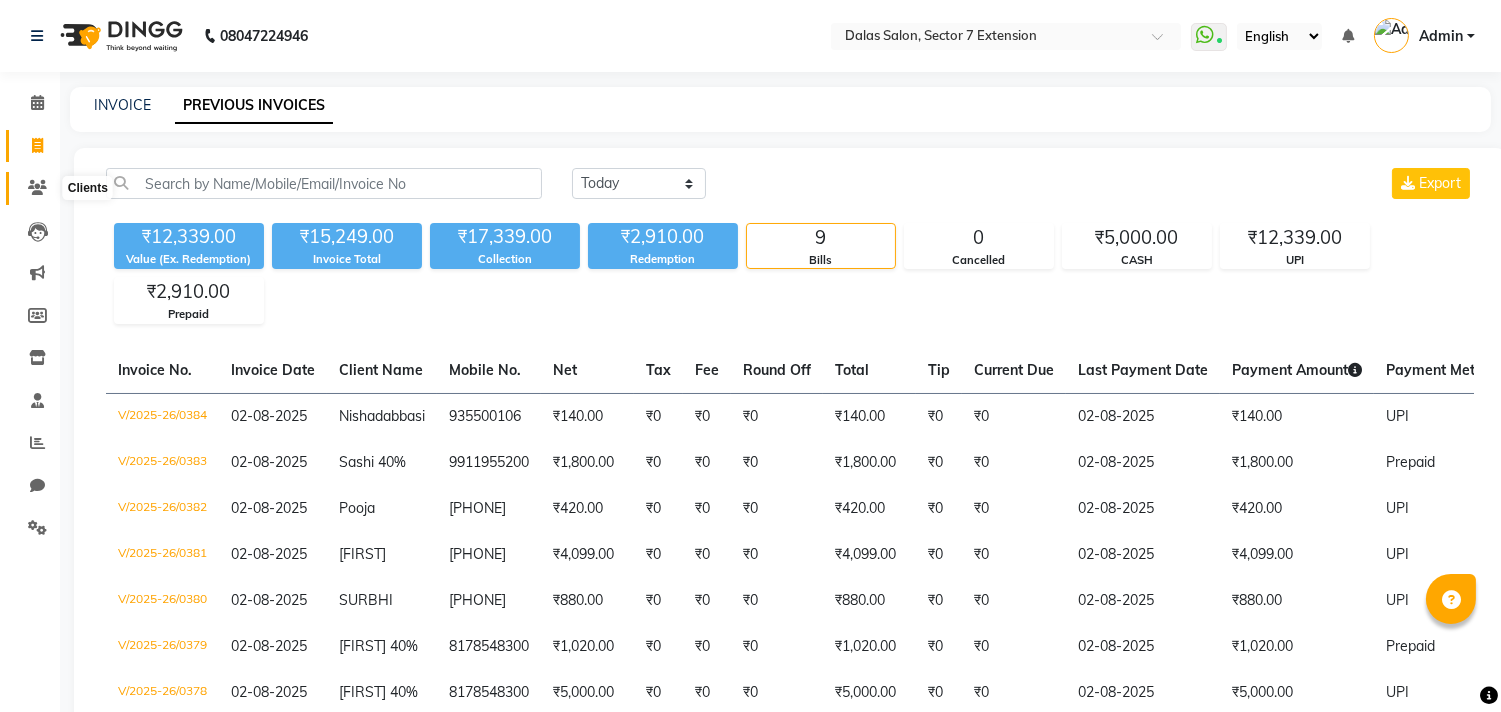click 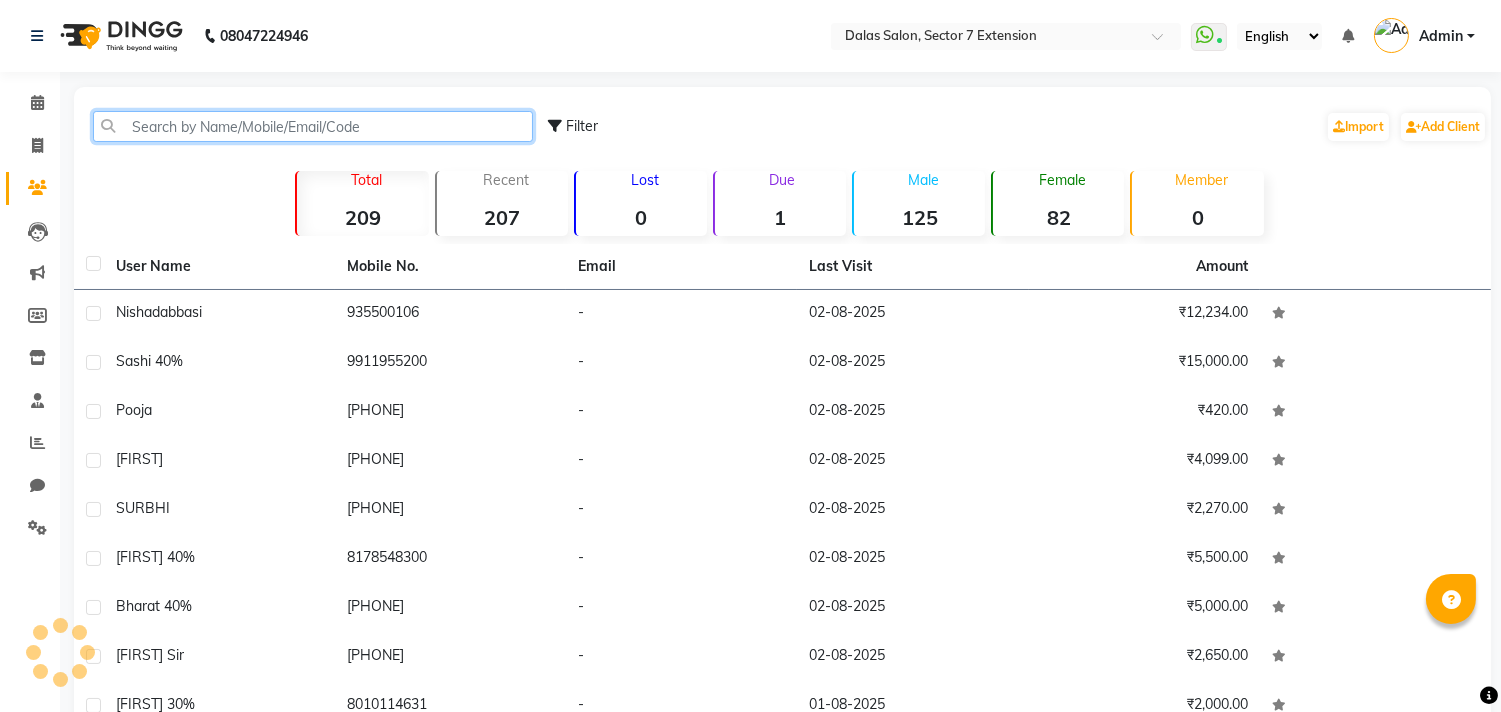 click 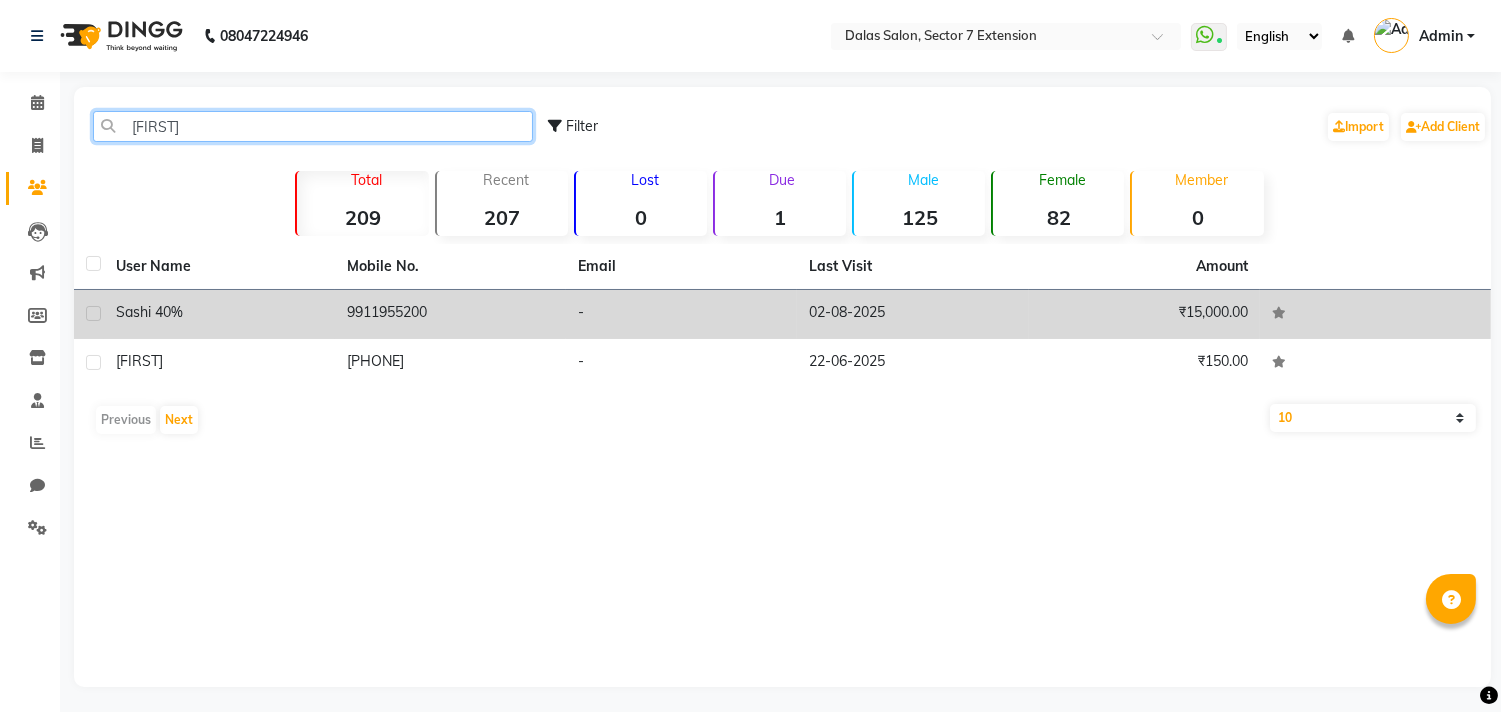 type on "[FIRST]" 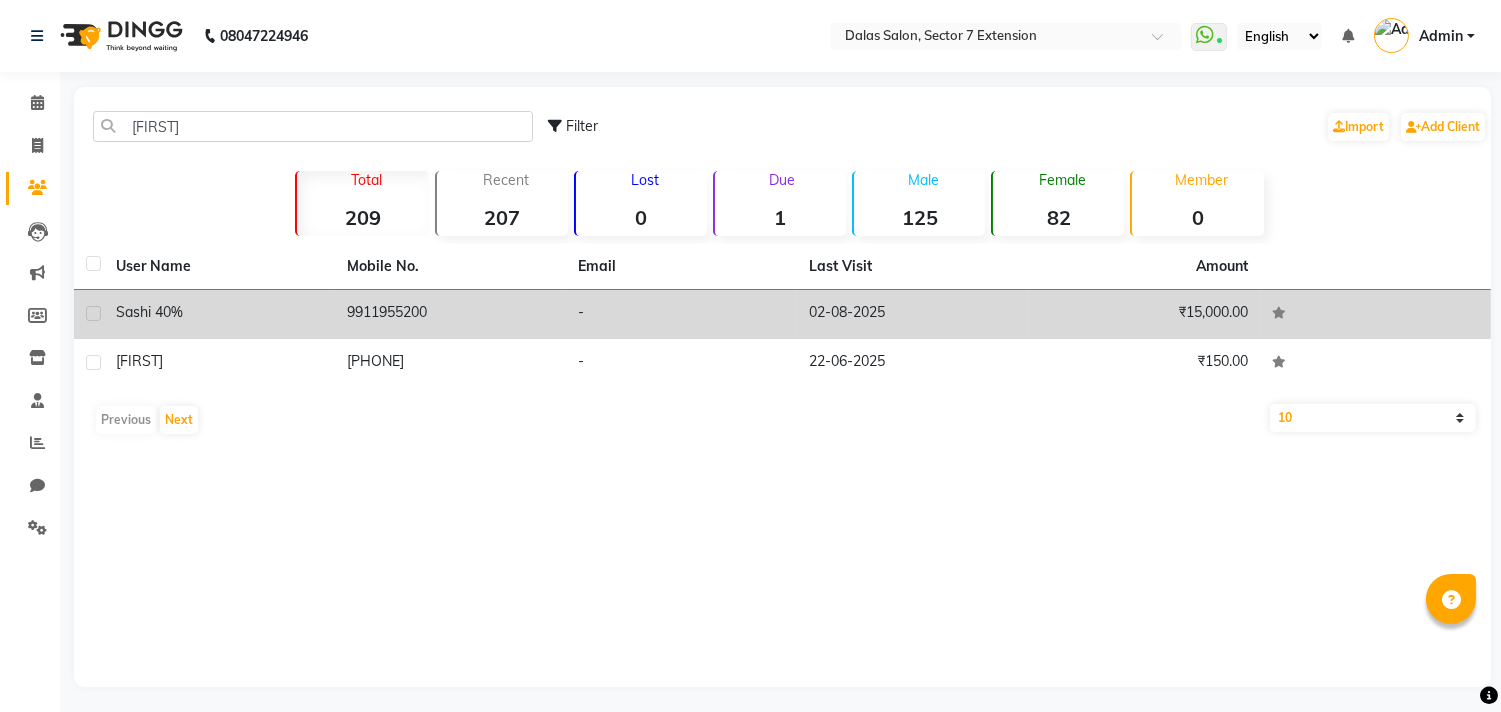 click on "9911955200" 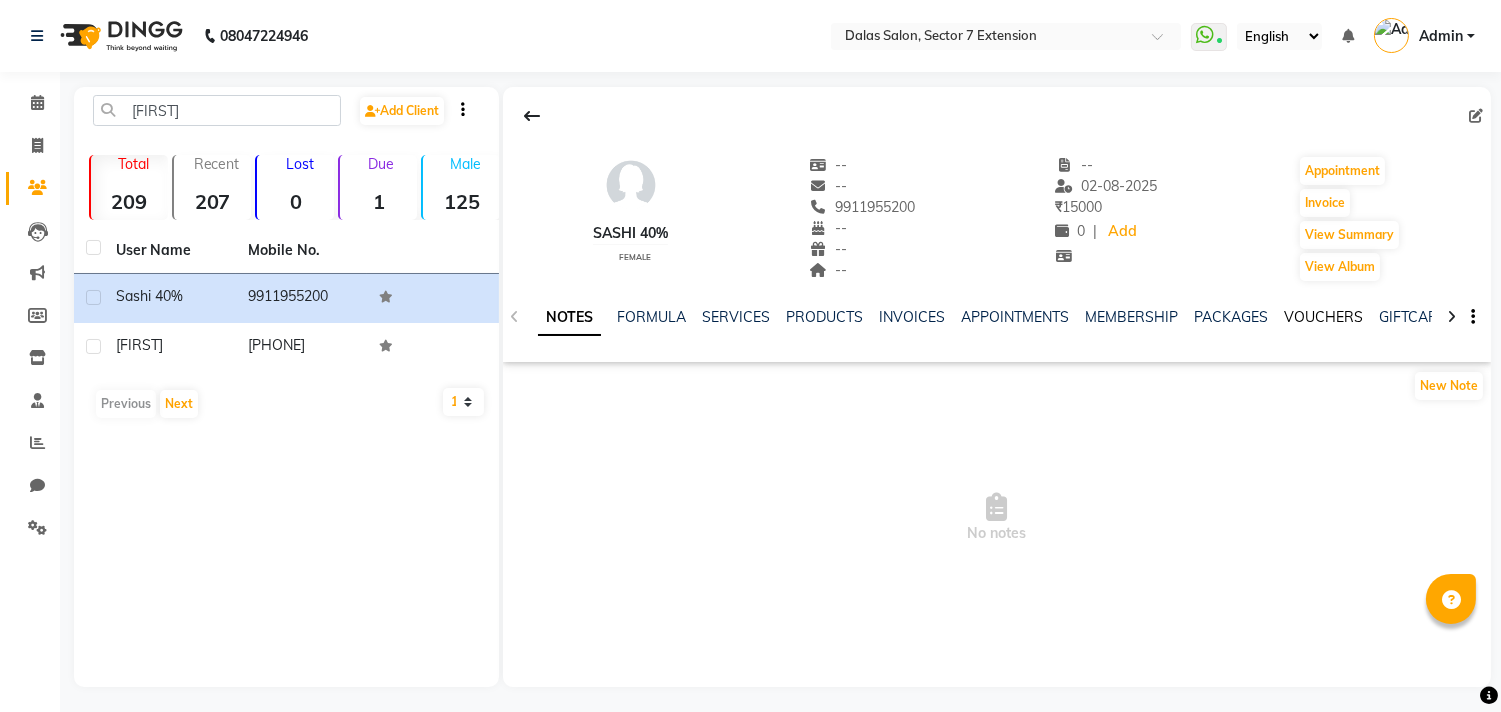click on "VOUCHERS" 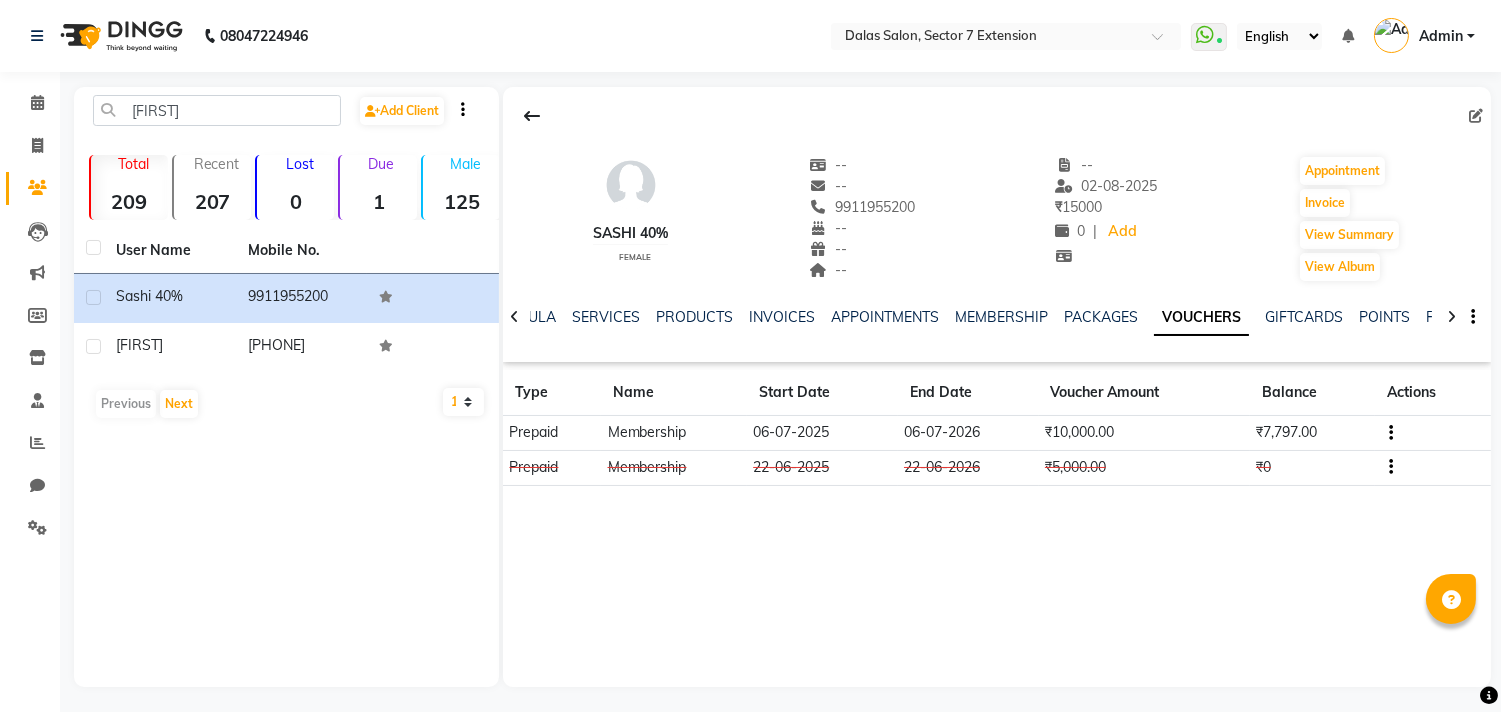 click on "06-07-2026" 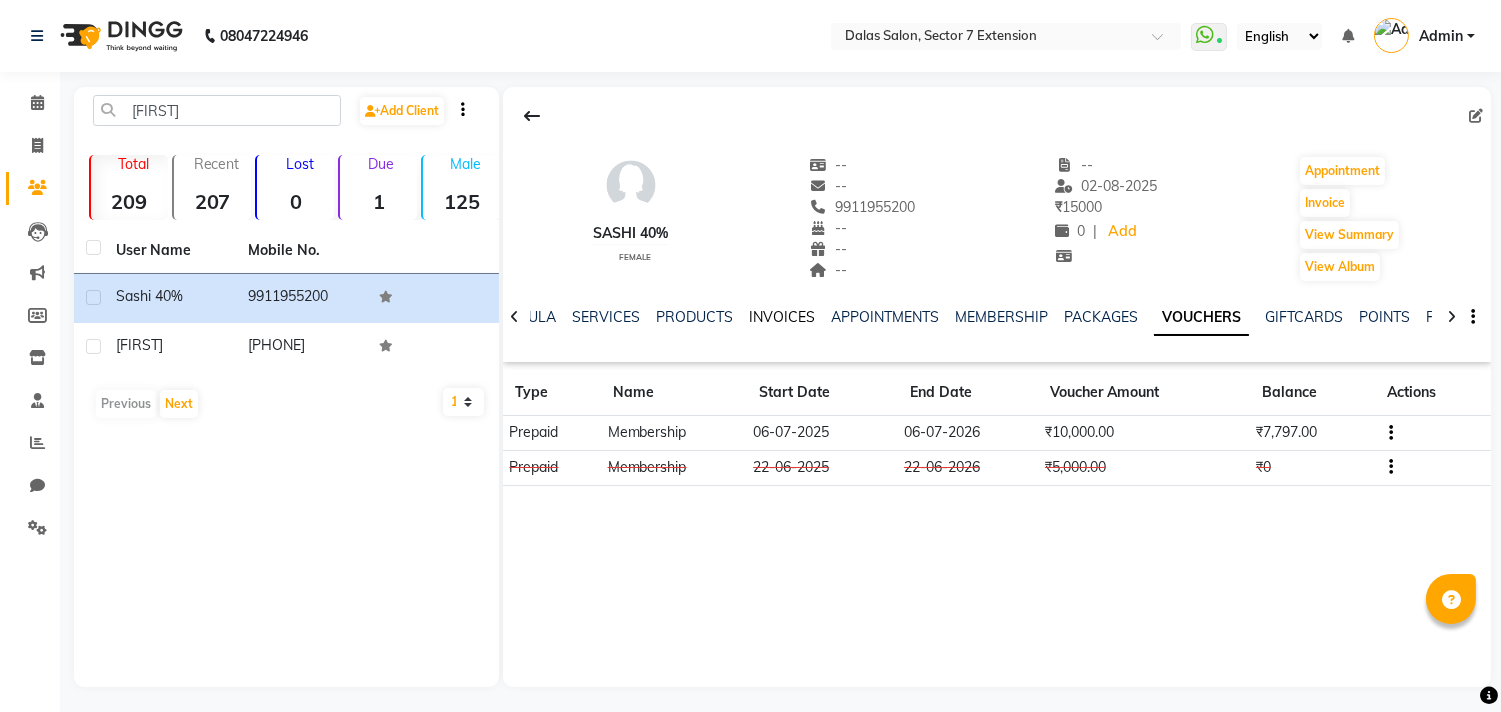 click on "INVOICES" 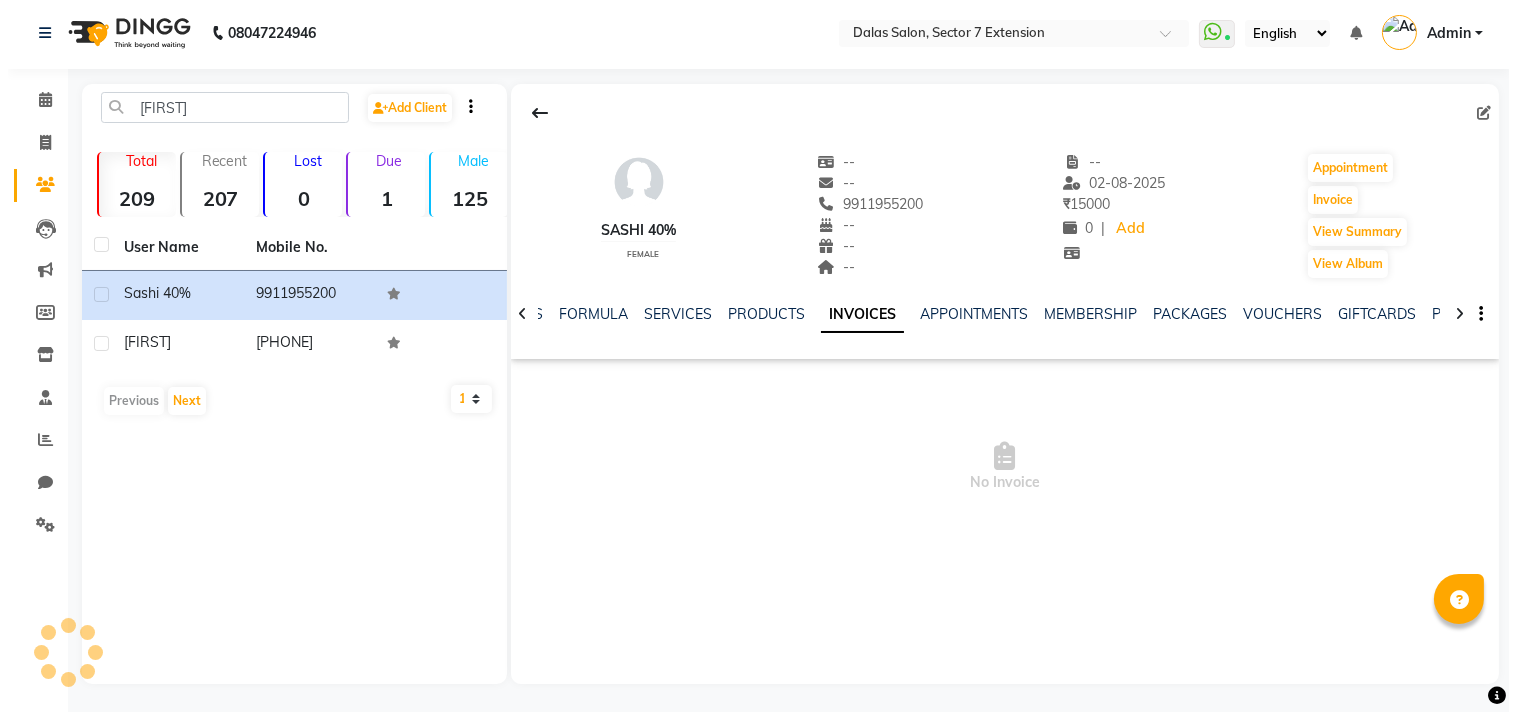 scroll, scrollTop: 4, scrollLeft: 0, axis: vertical 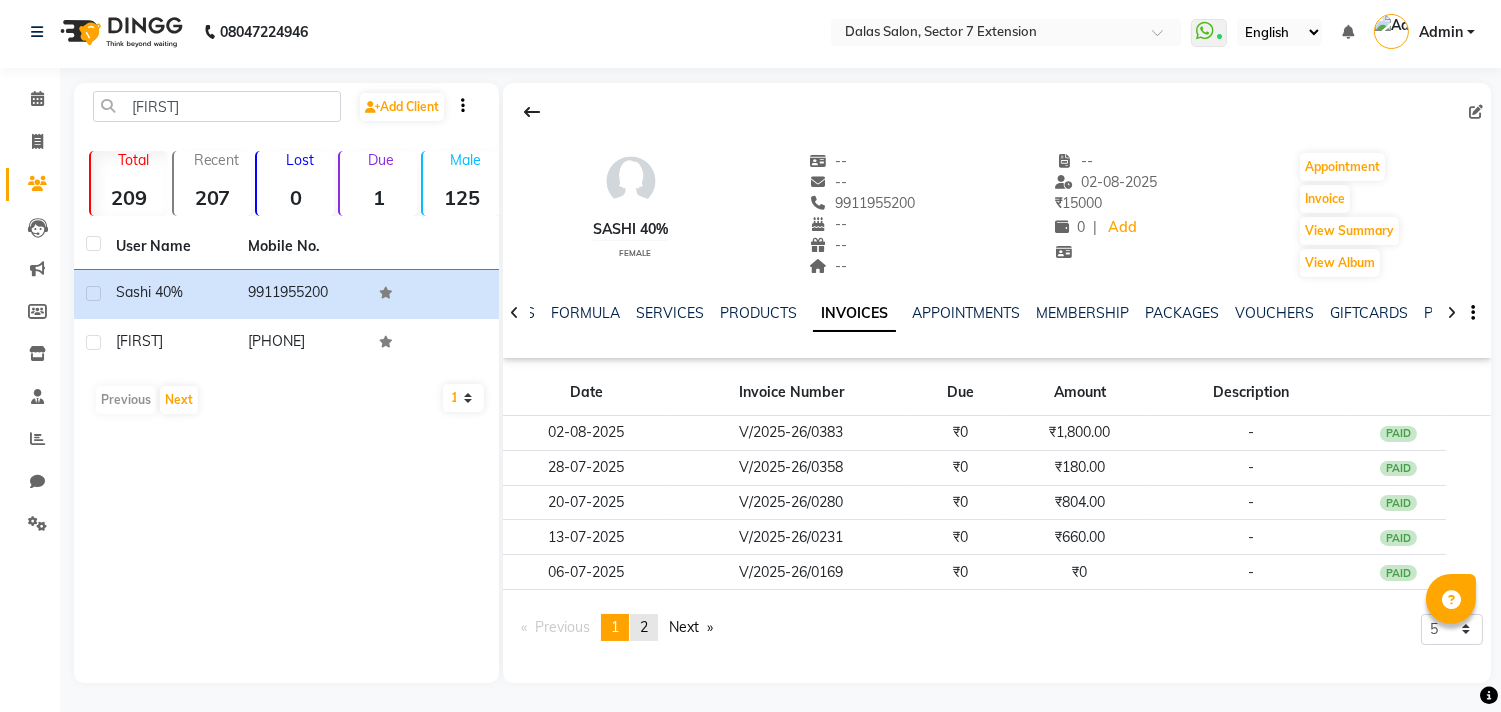 click on "2" 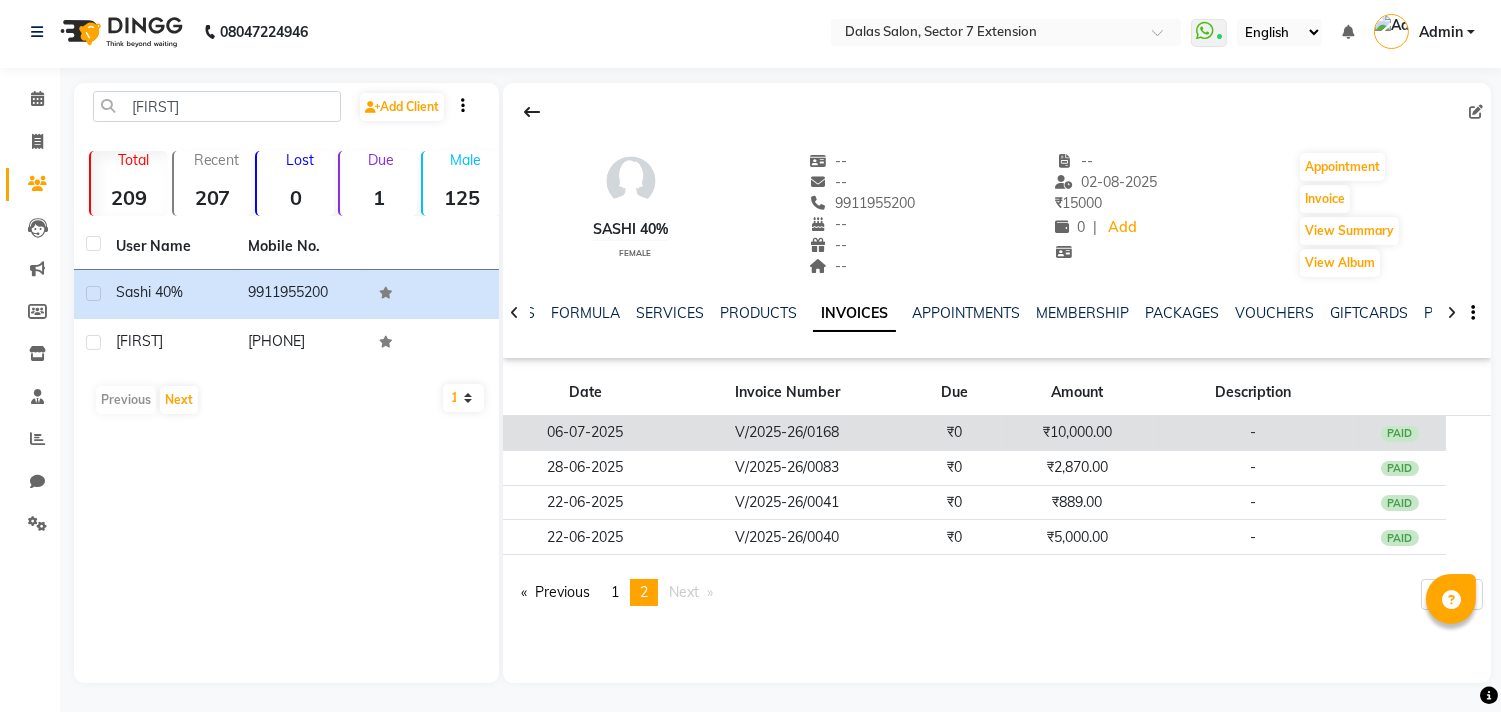 click on "V/2025-26/0168" 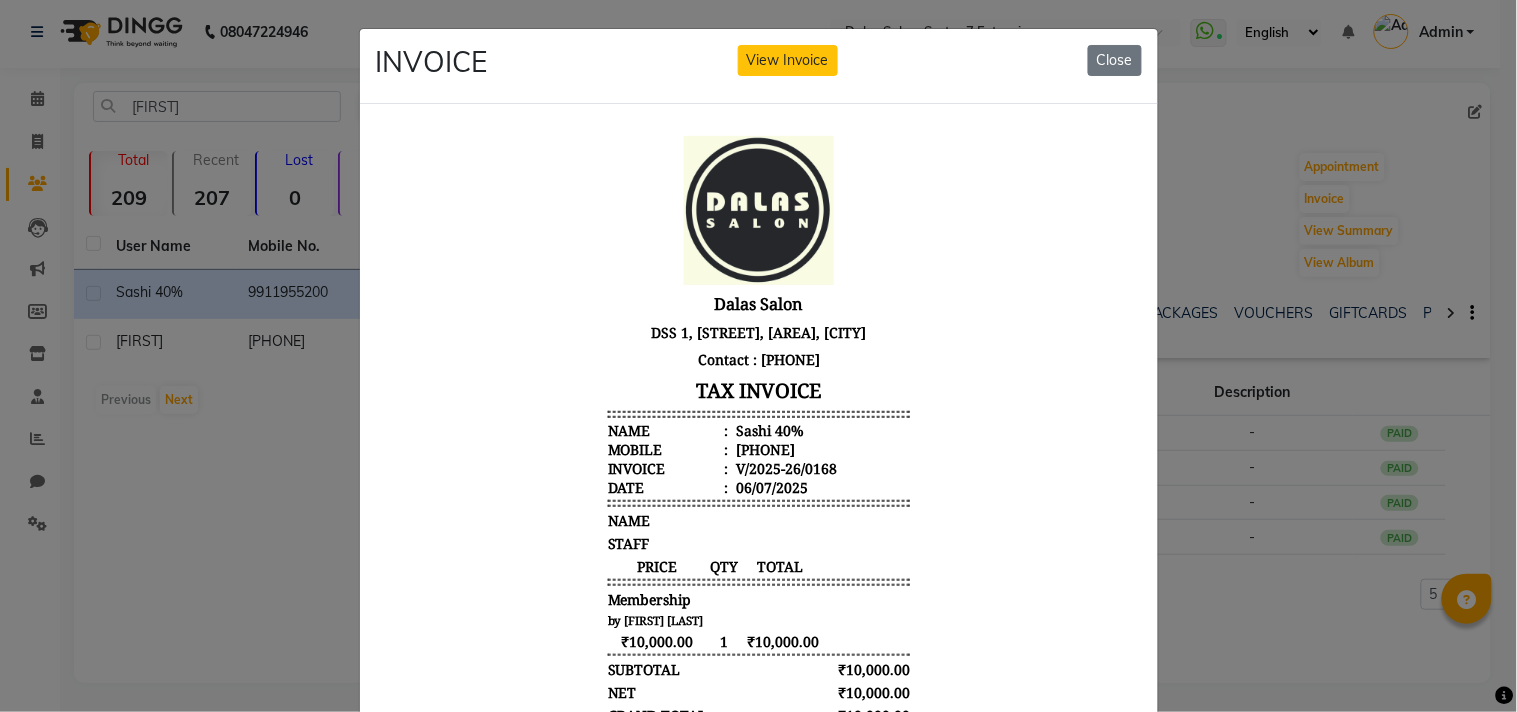 scroll, scrollTop: 15, scrollLeft: 0, axis: vertical 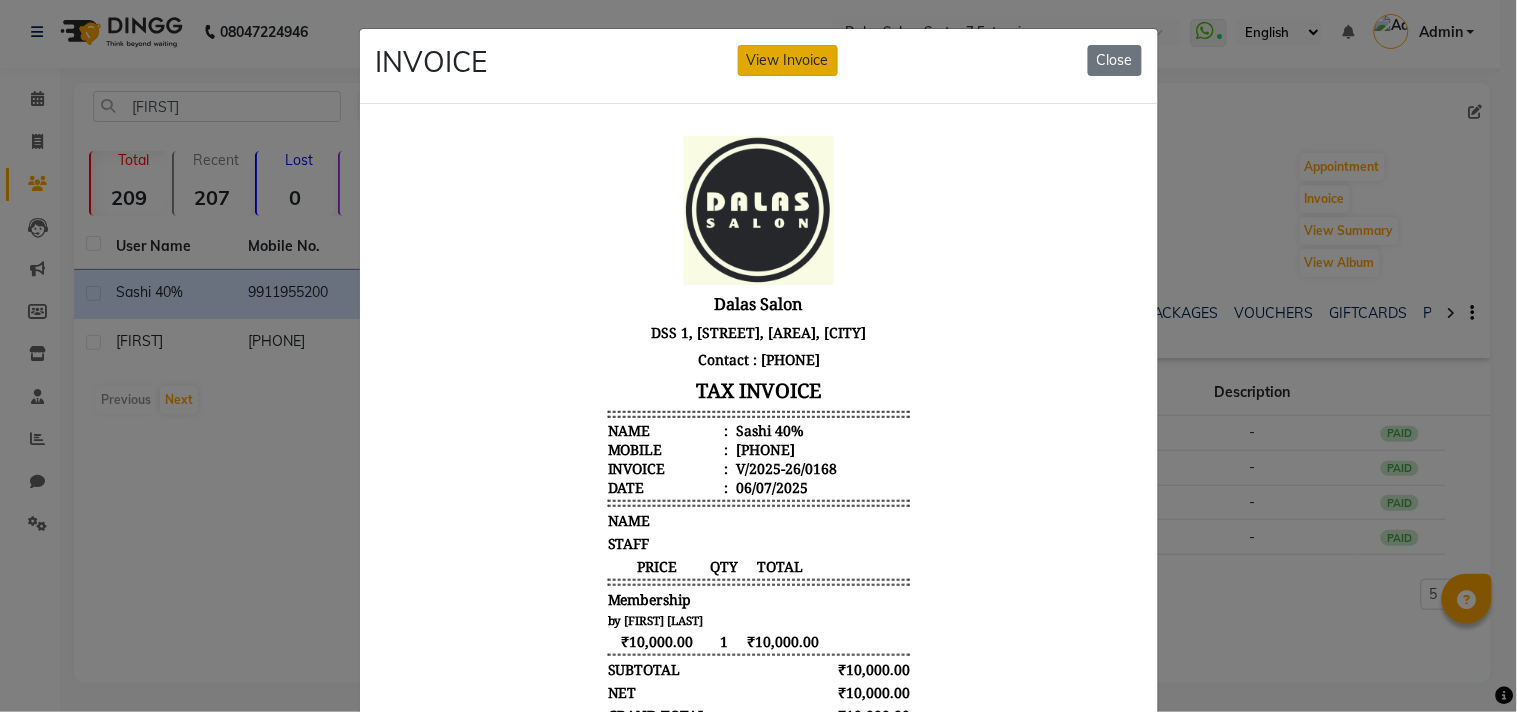 click on "View Invoice" 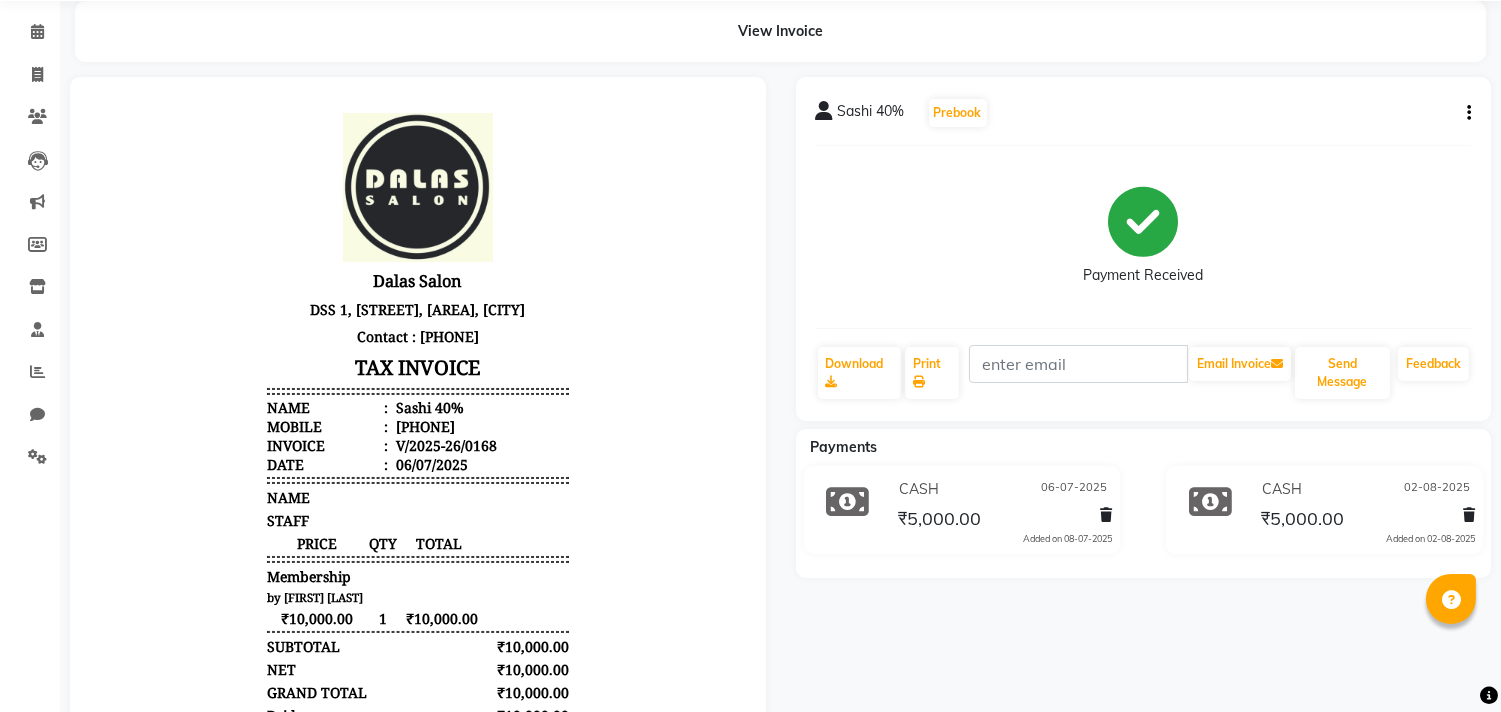 scroll, scrollTop: 111, scrollLeft: 0, axis: vertical 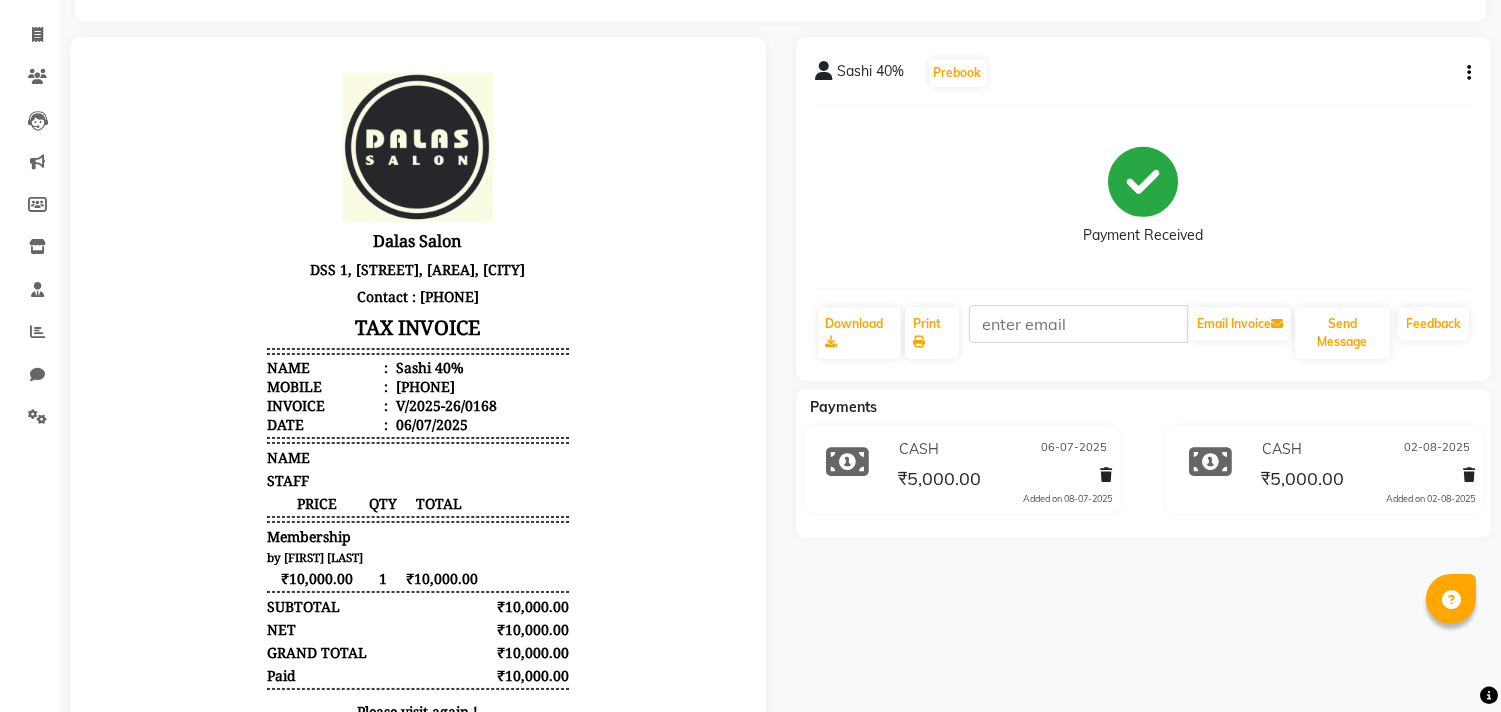 click 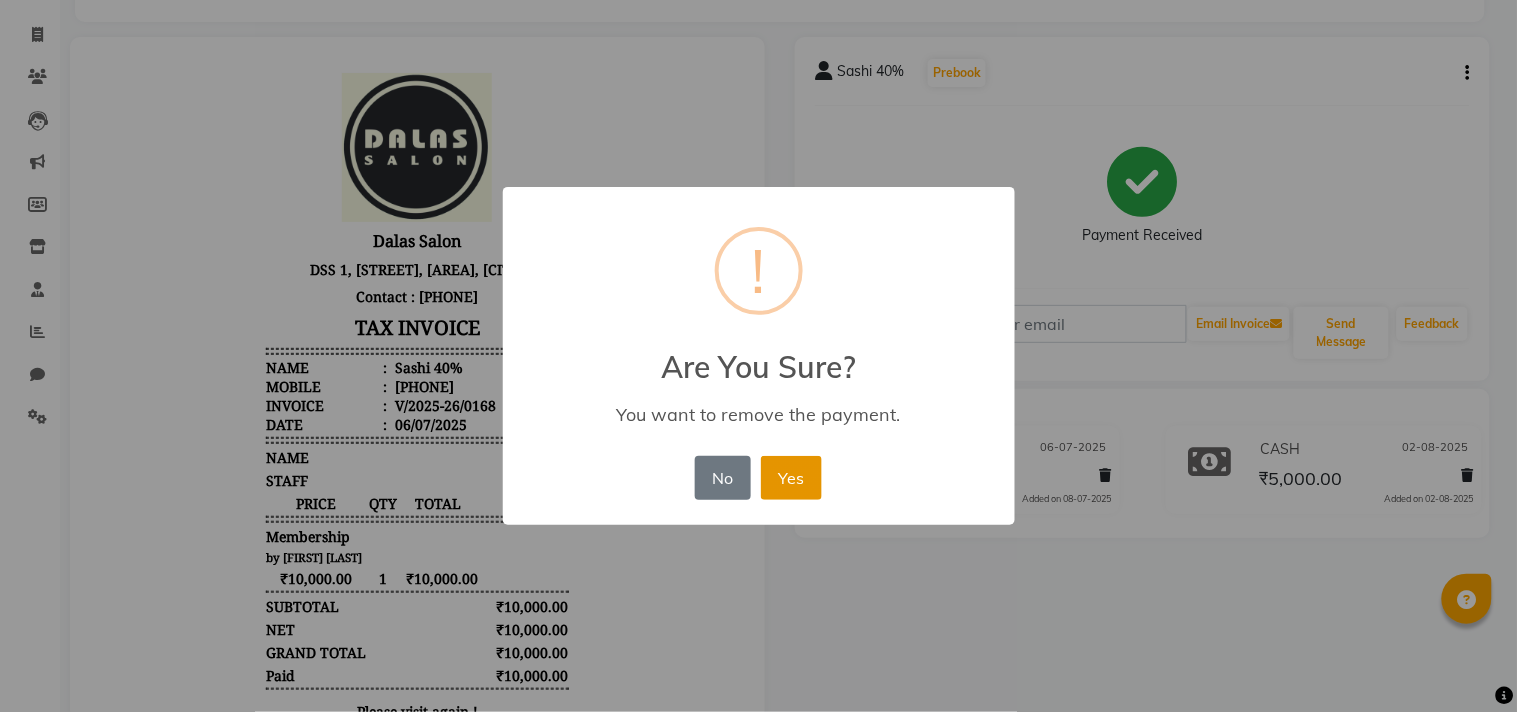 click on "Yes" at bounding box center [791, 478] 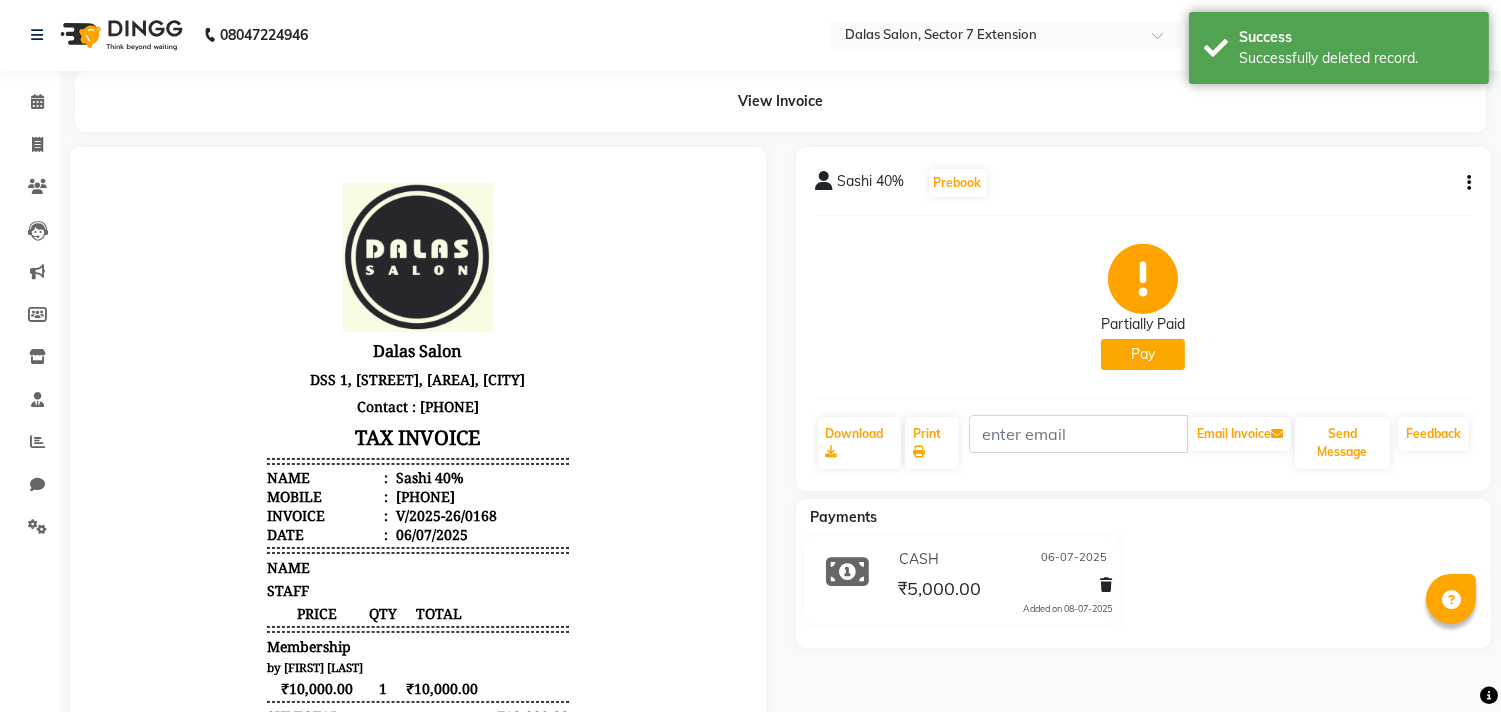 scroll, scrollTop: 0, scrollLeft: 0, axis: both 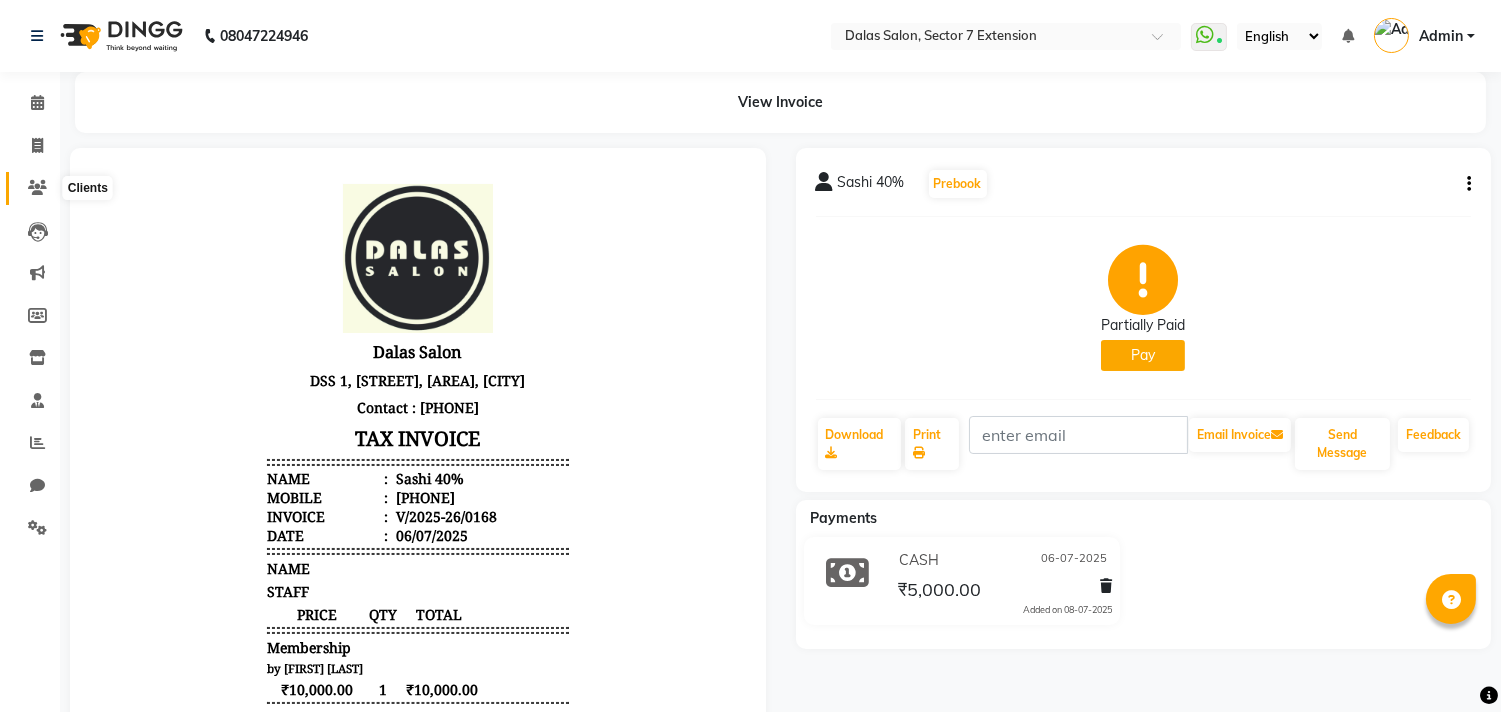click 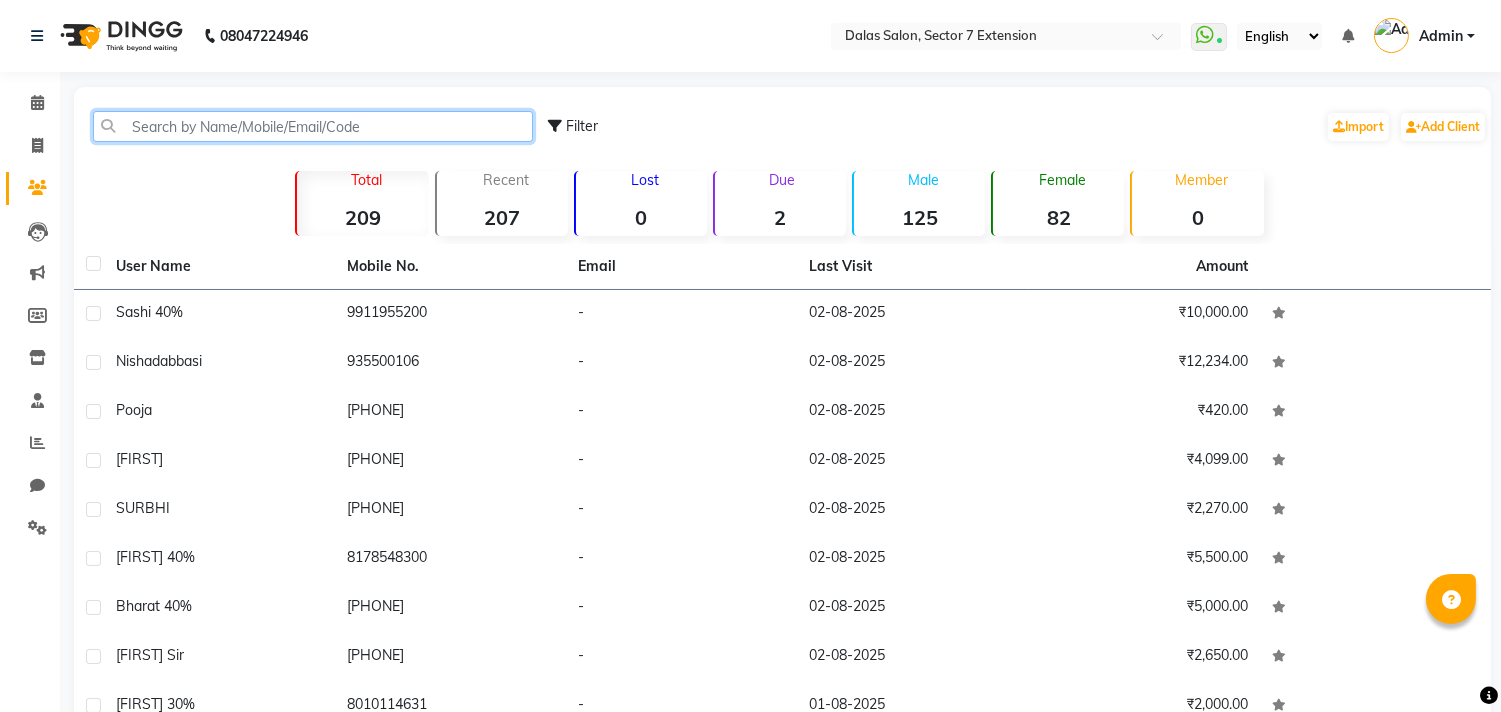 click 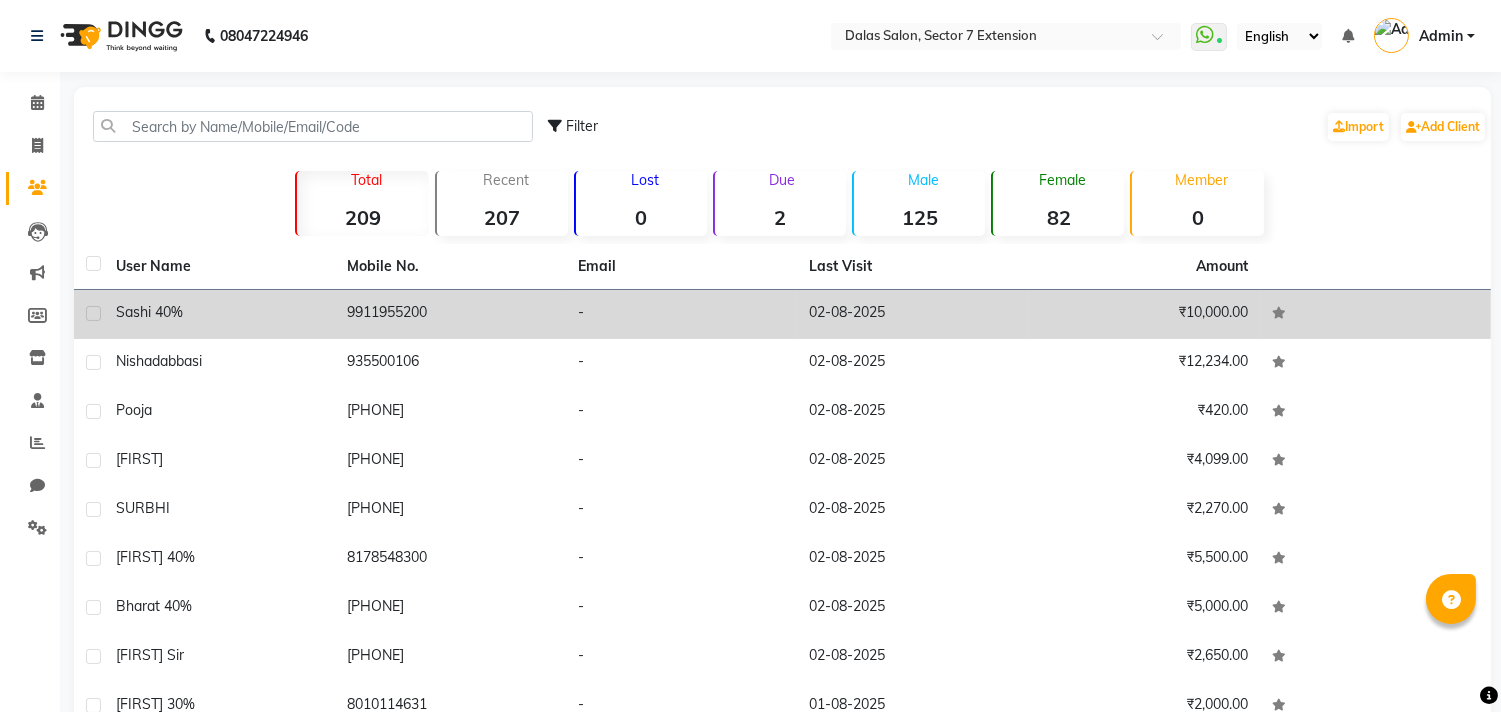click on "9911955200" 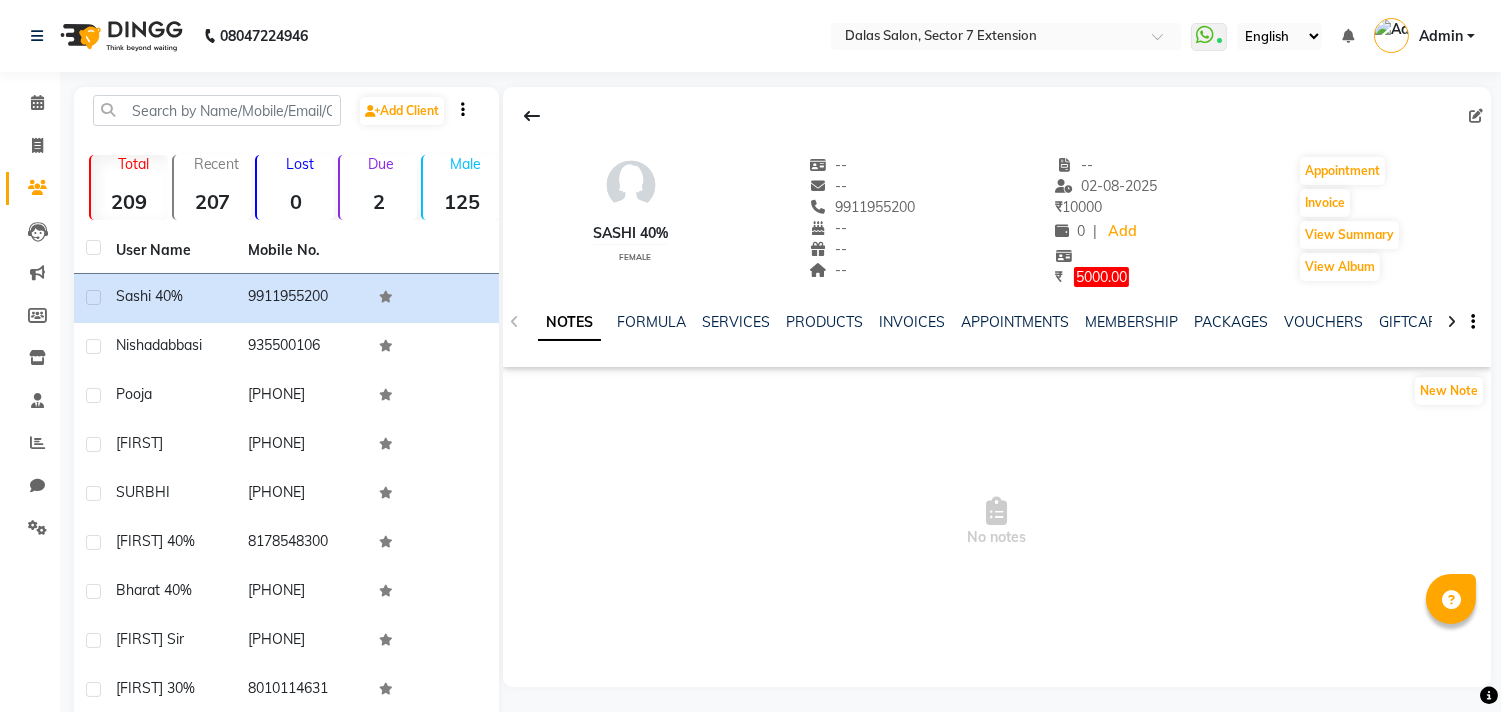 click on "5000.00" 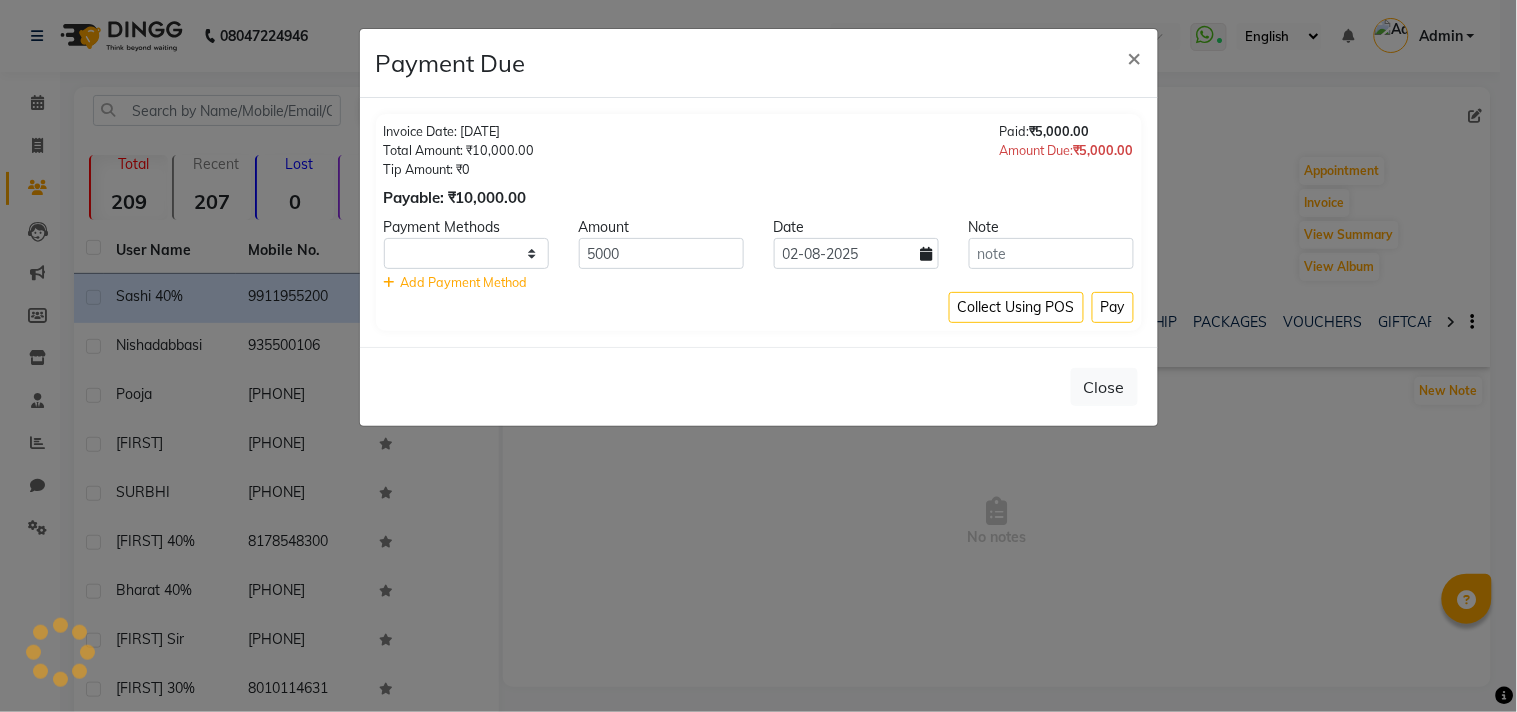 select on "1" 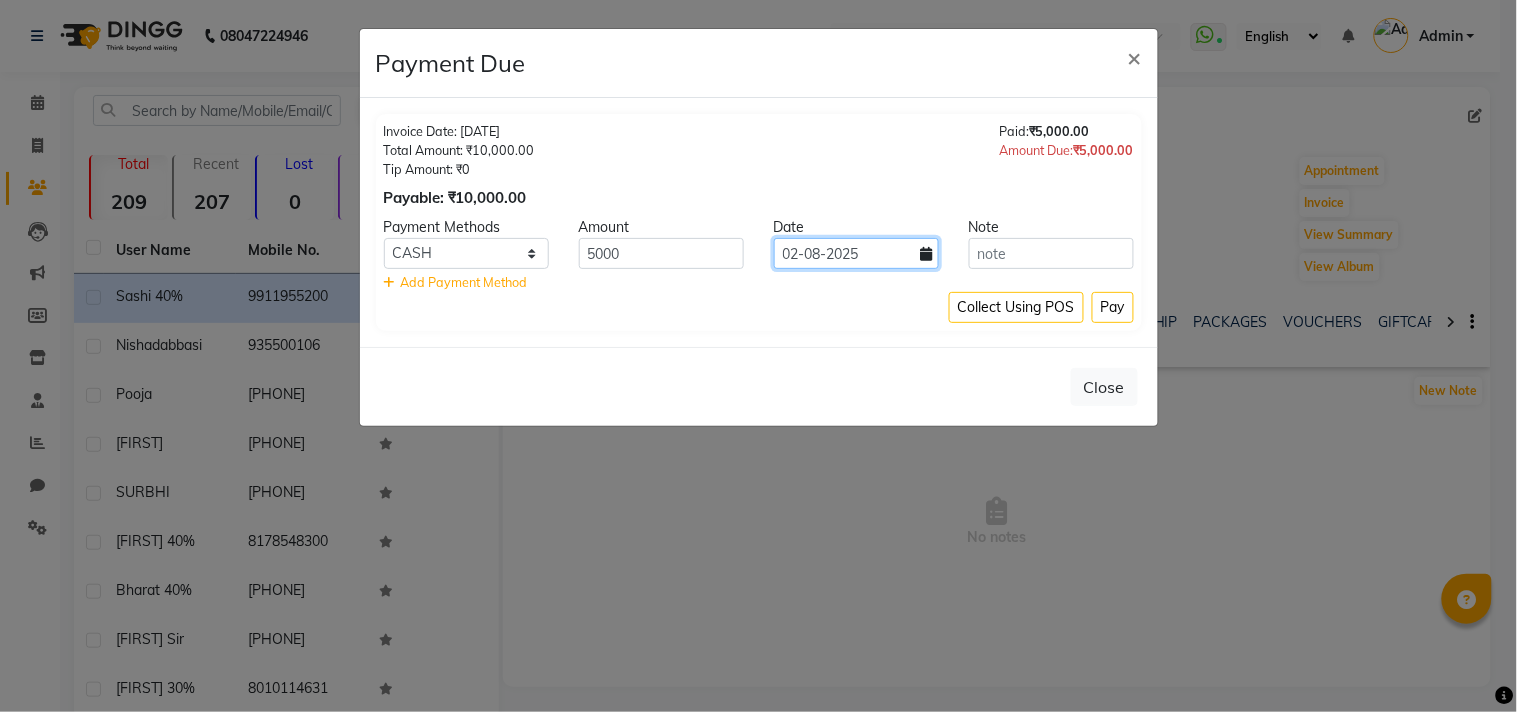 click on "02-08-2025" 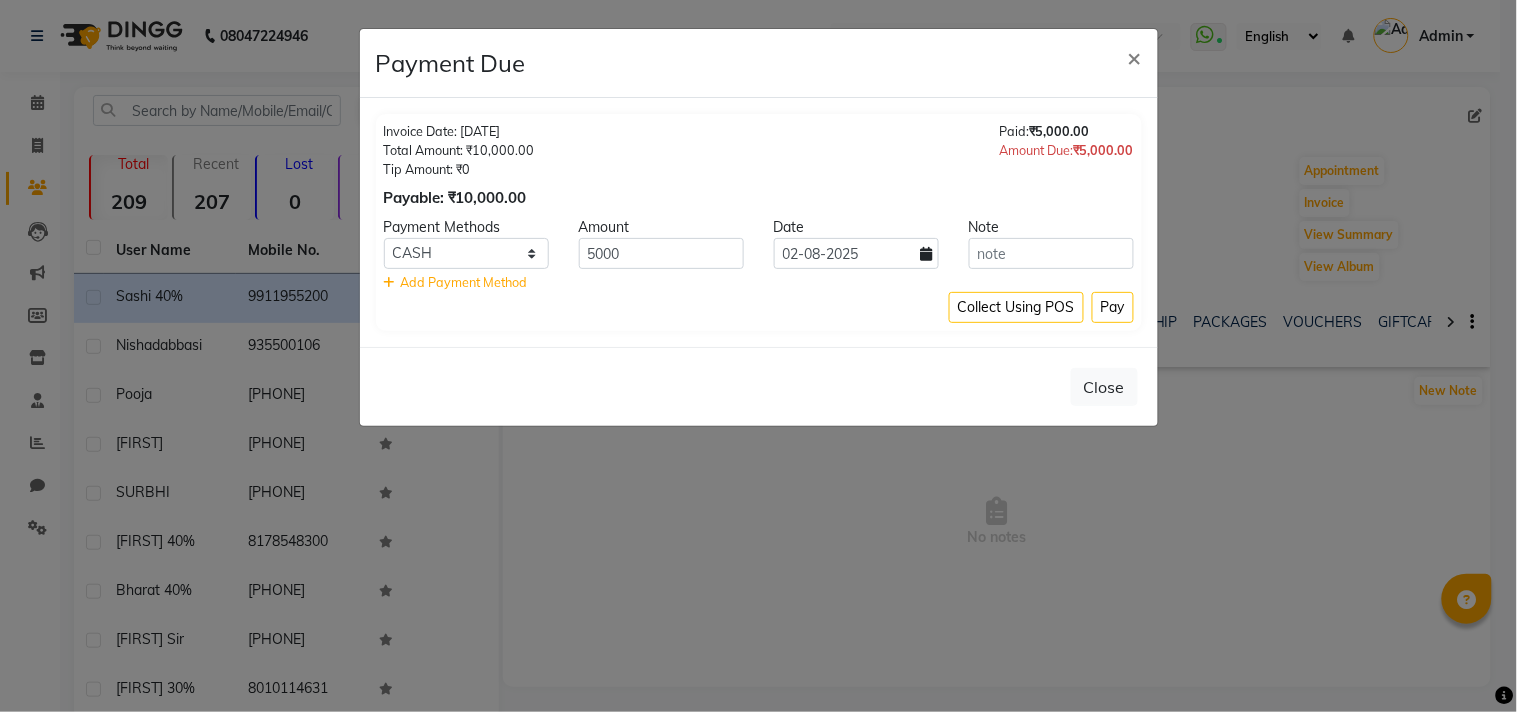 select on "8" 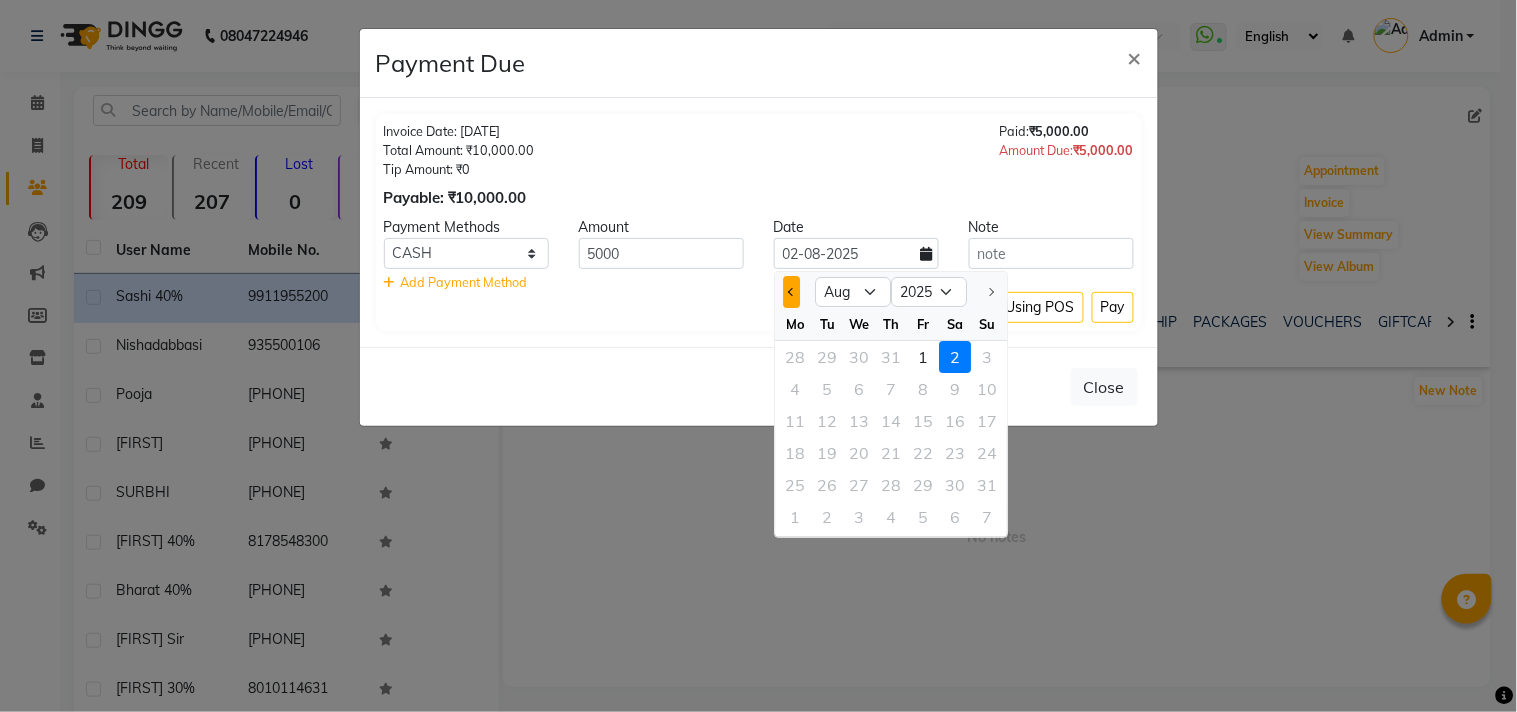 click 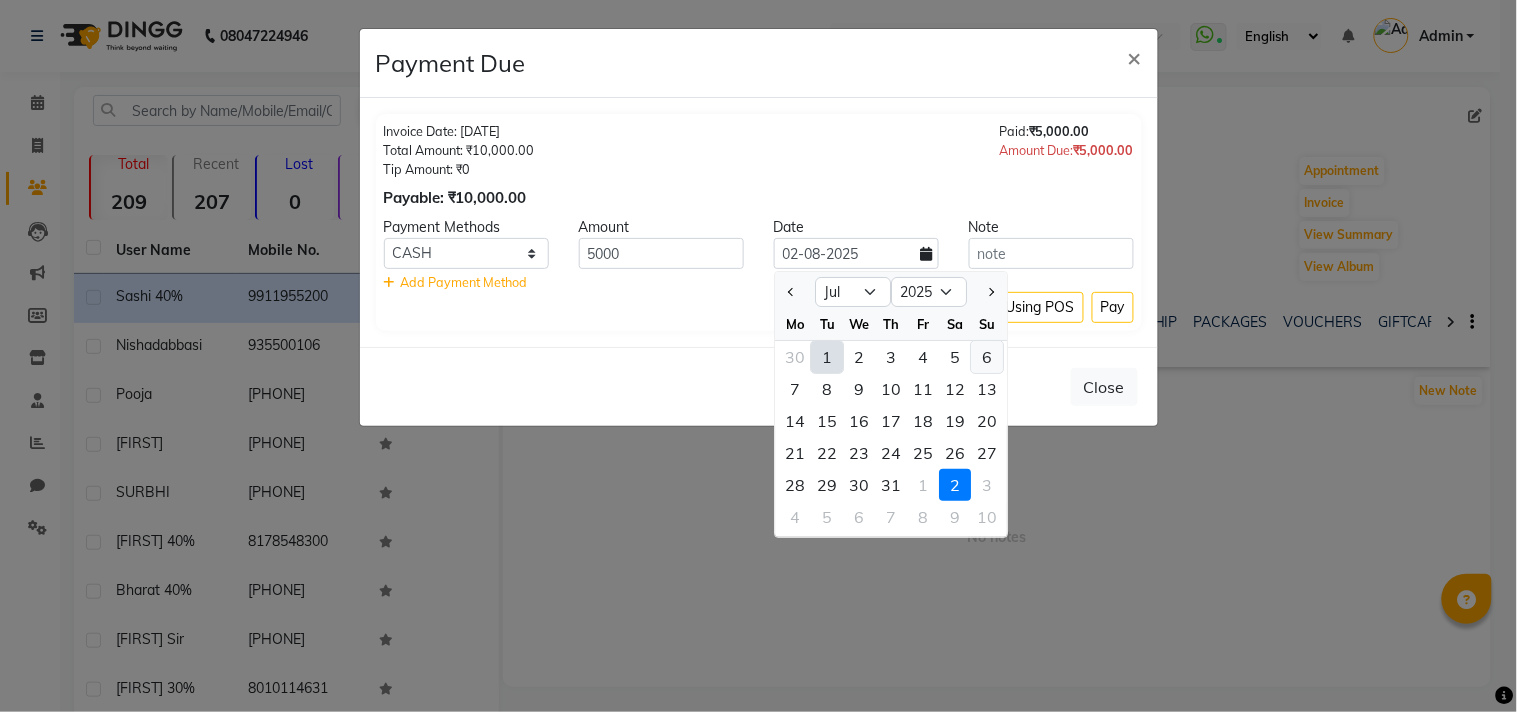 click on "6" 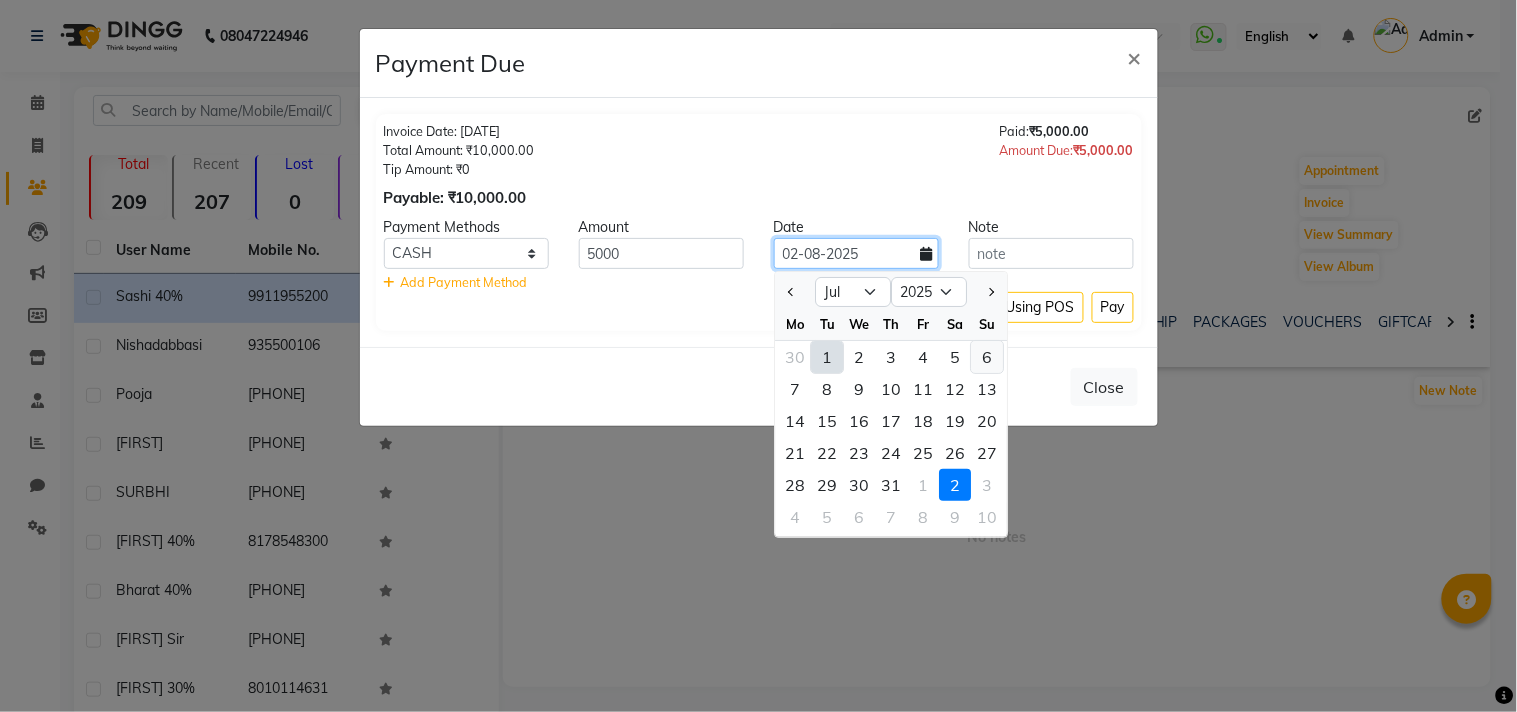 type on "06-07-2025" 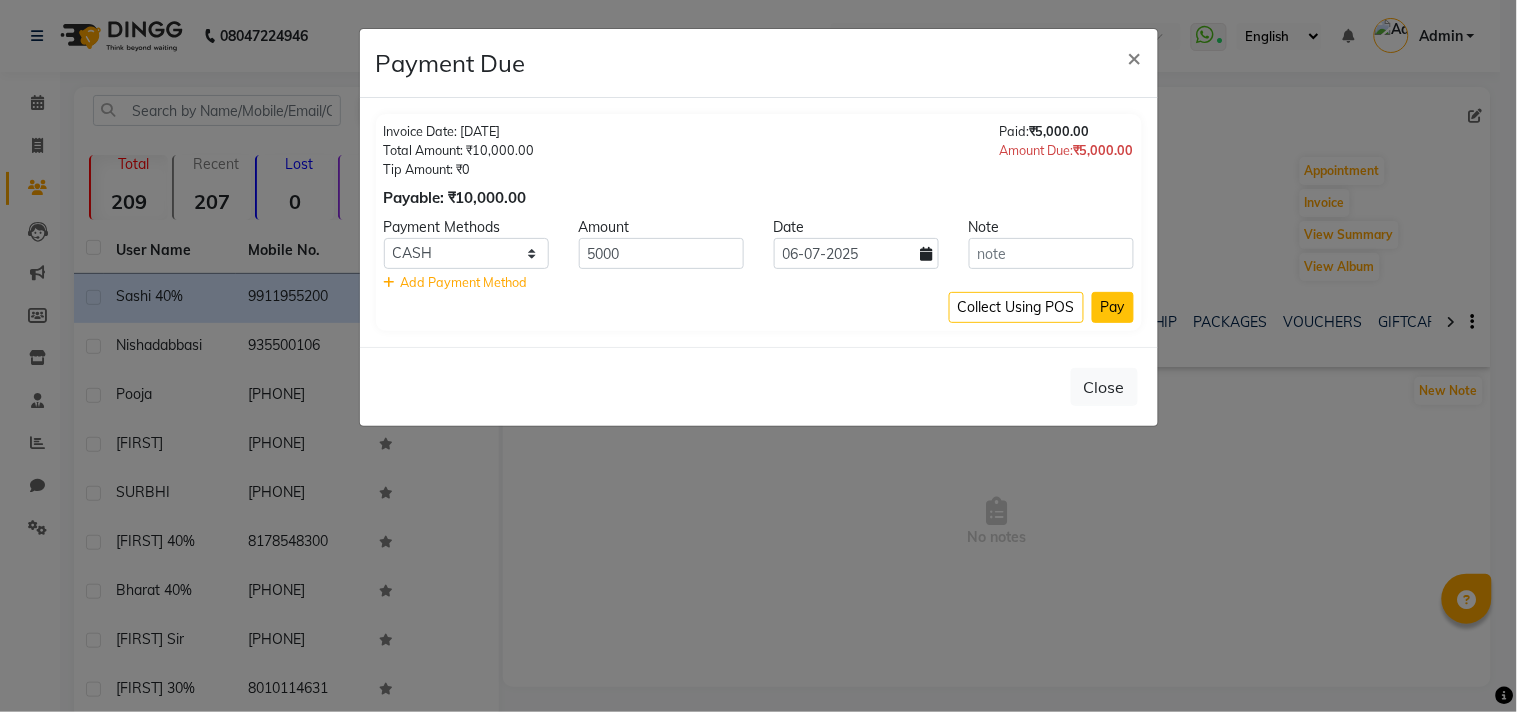 click on "Pay" 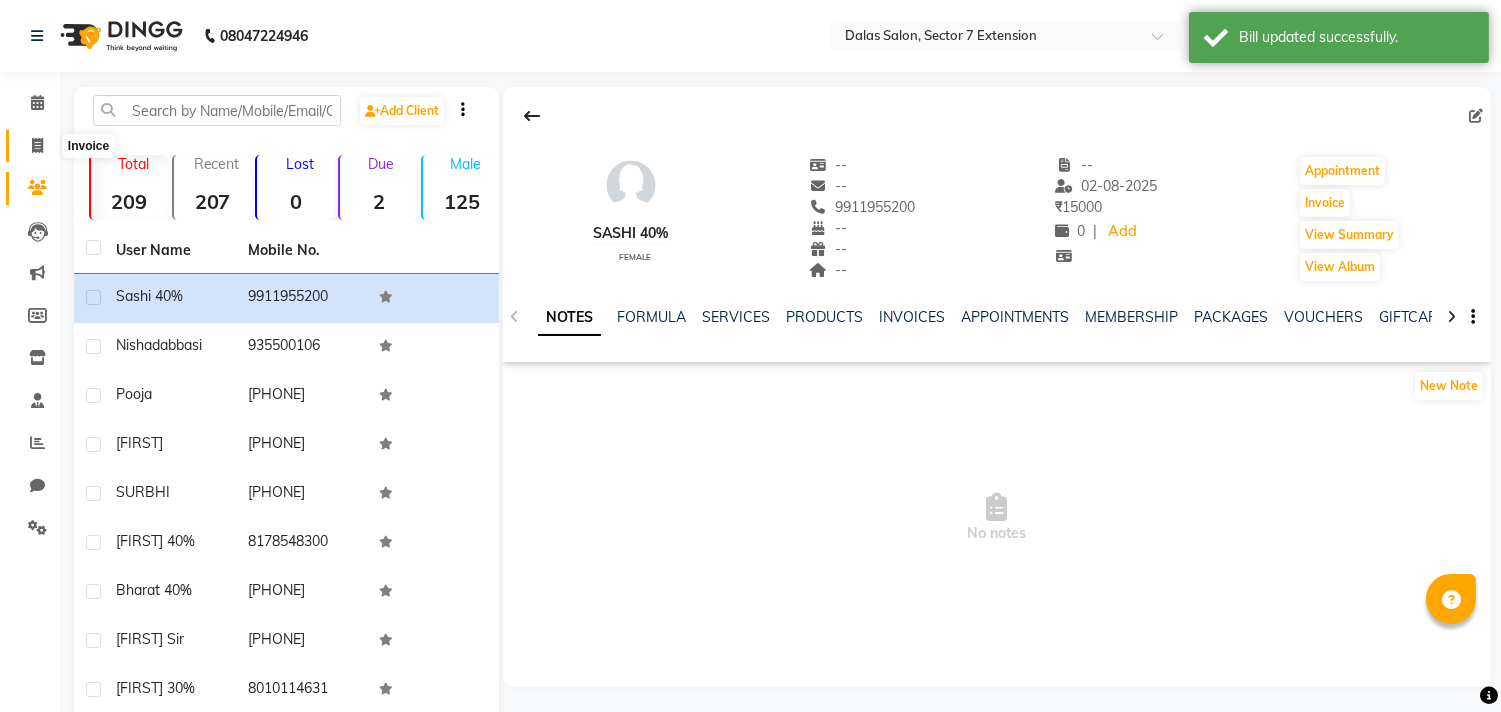 click 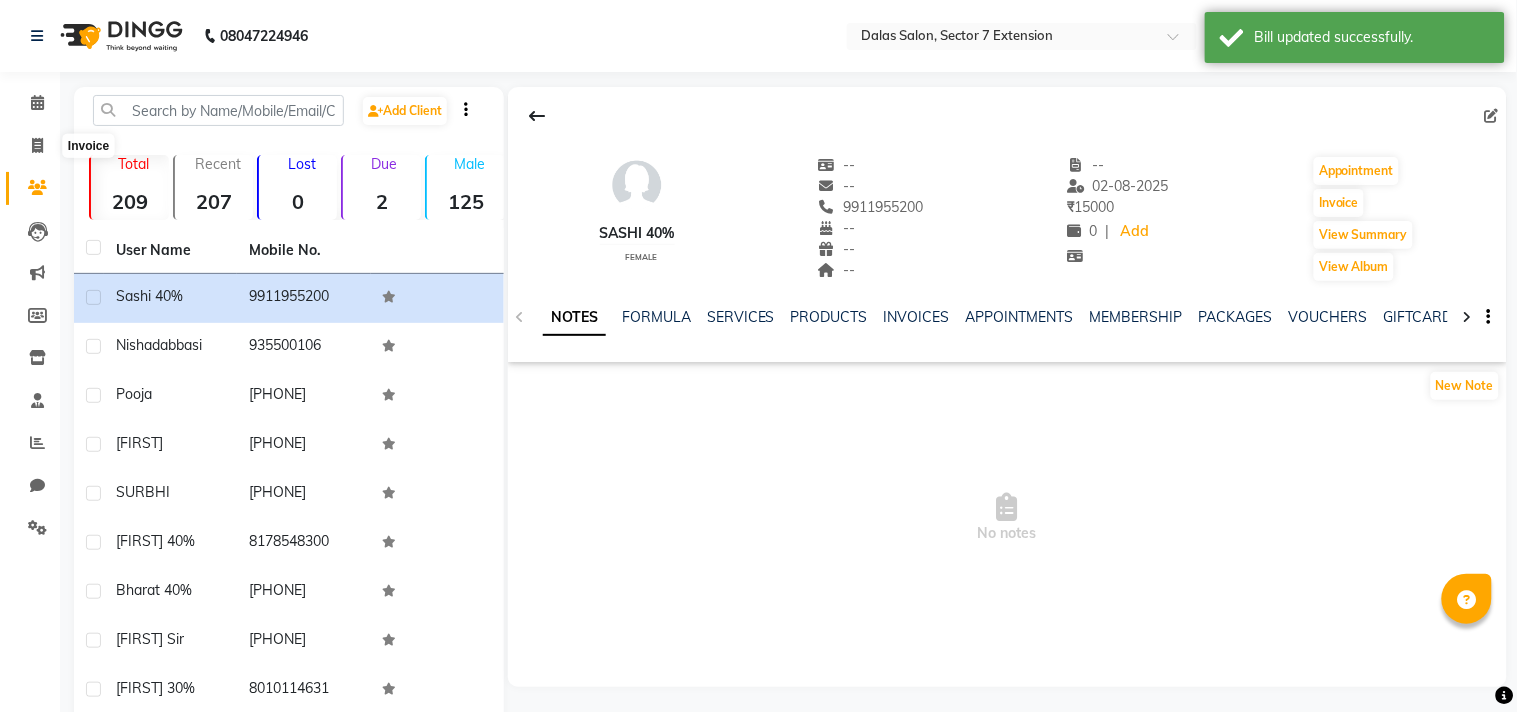 select on "8495" 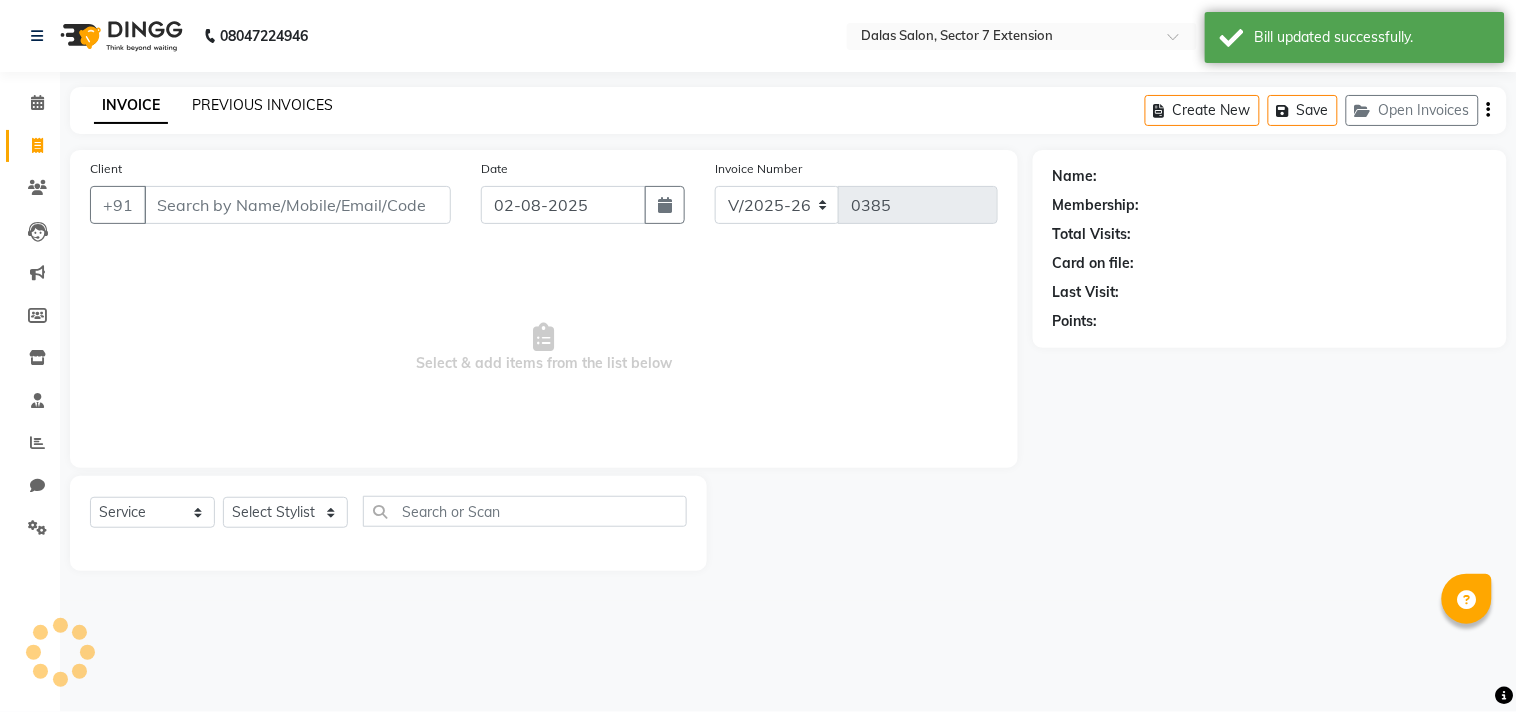 click on "PREVIOUS INVOICES" 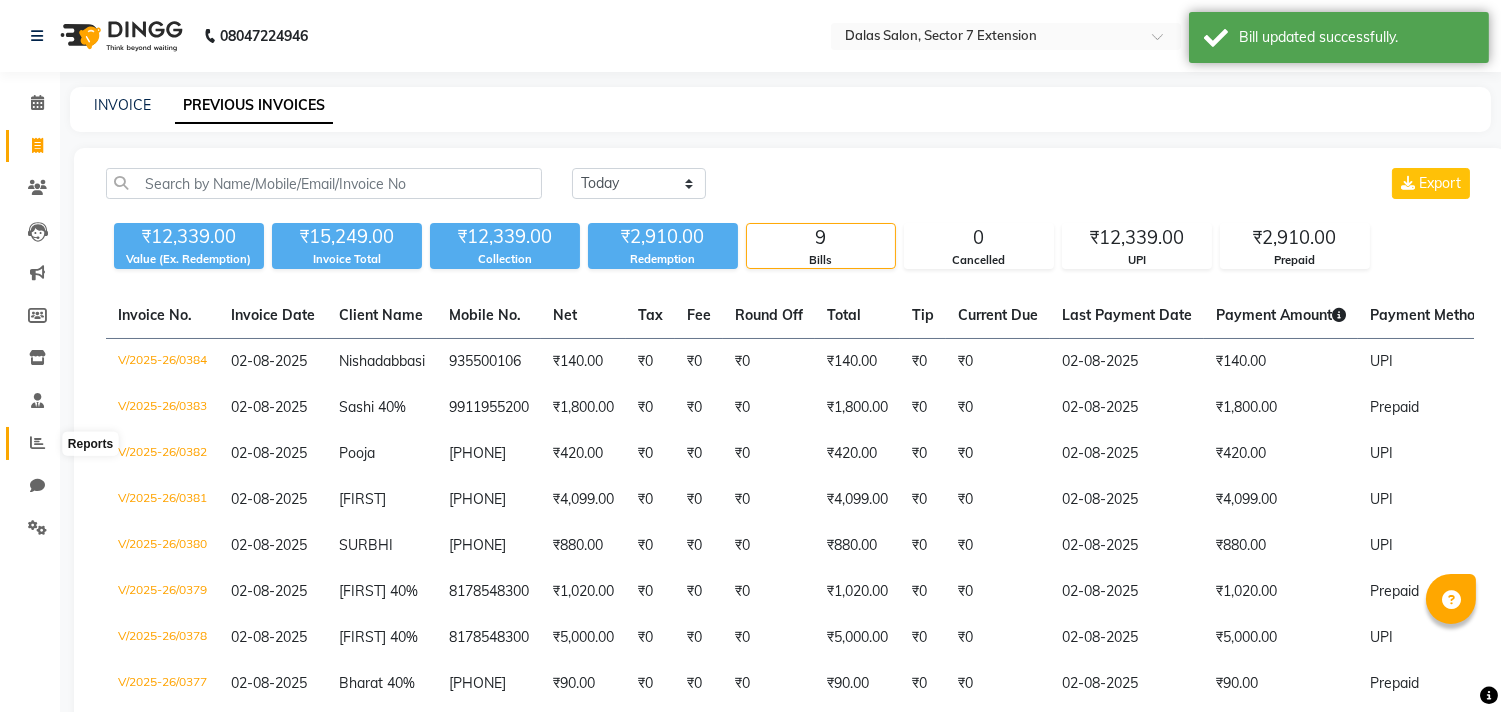click 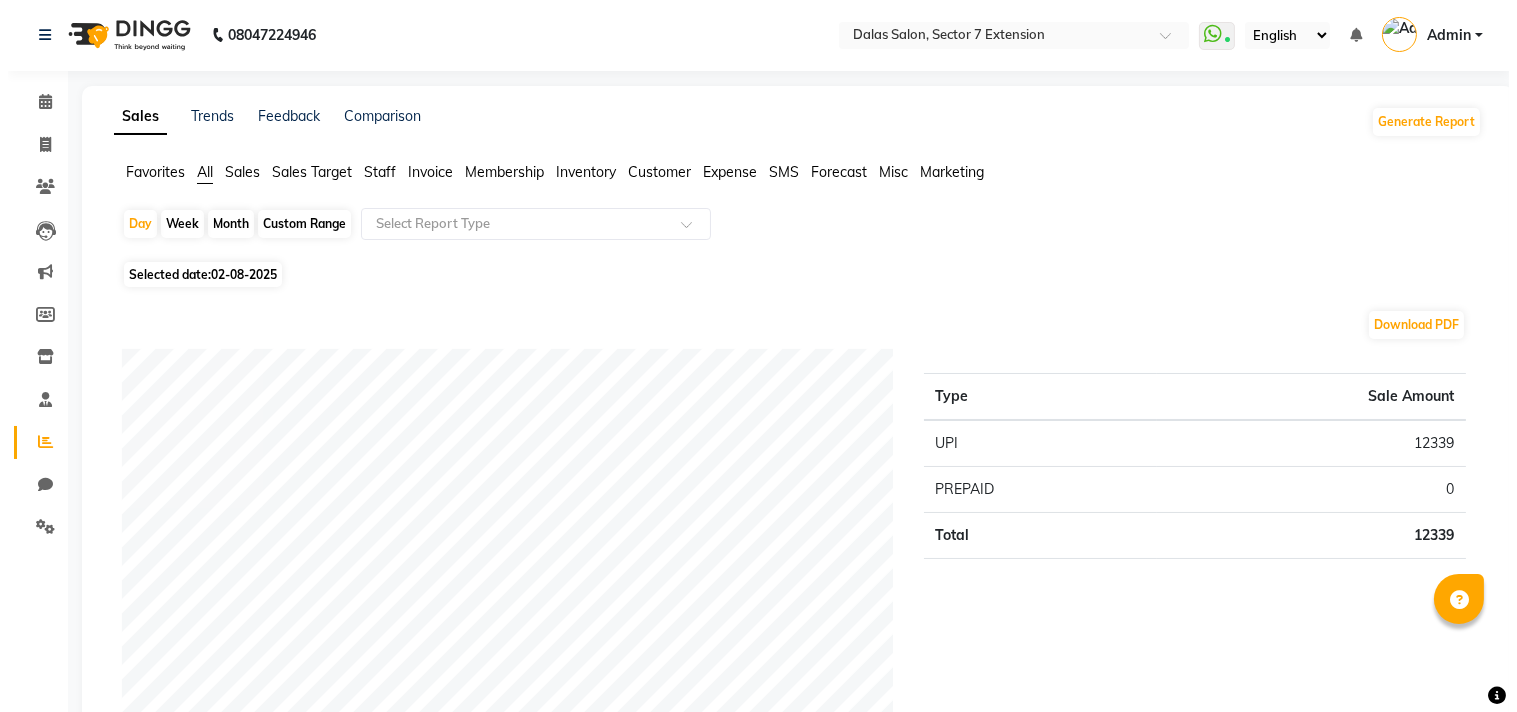 scroll, scrollTop: 0, scrollLeft: 0, axis: both 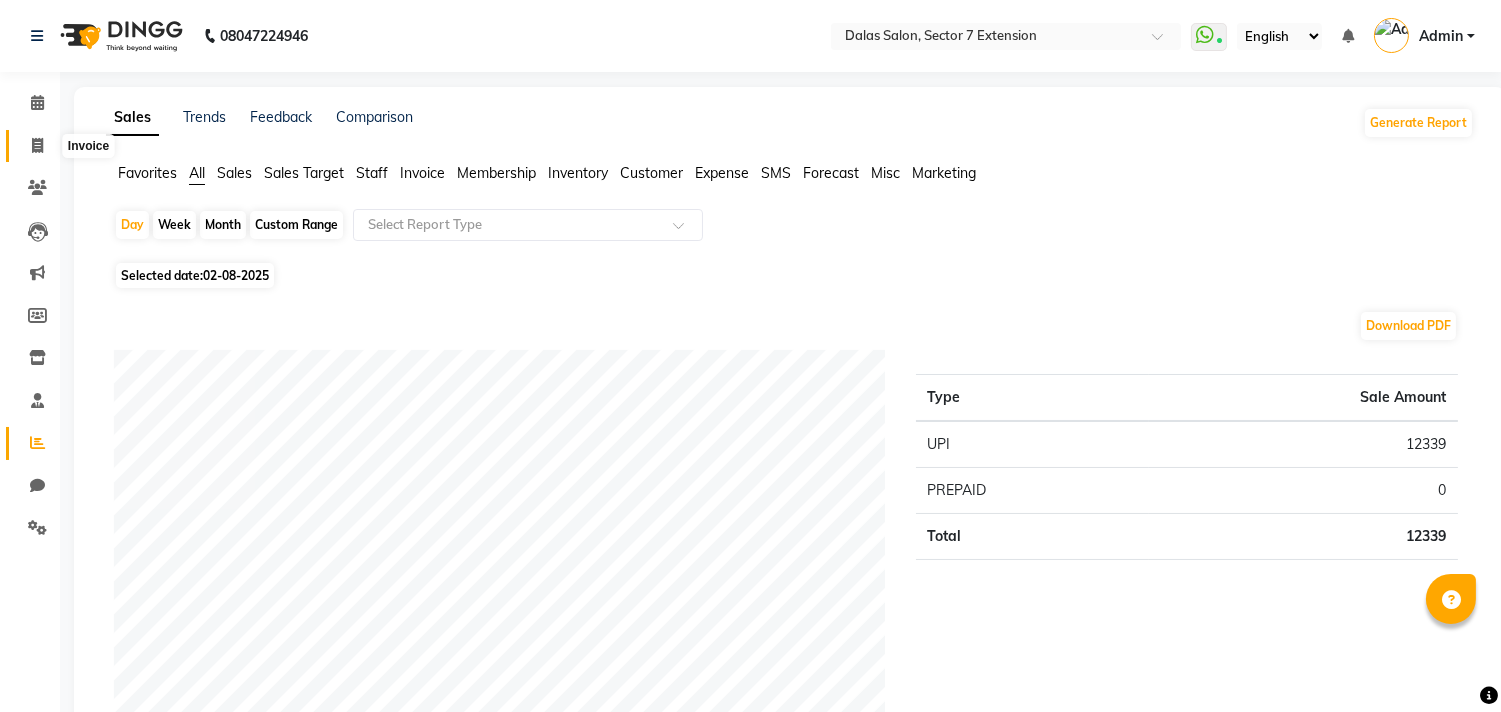 click 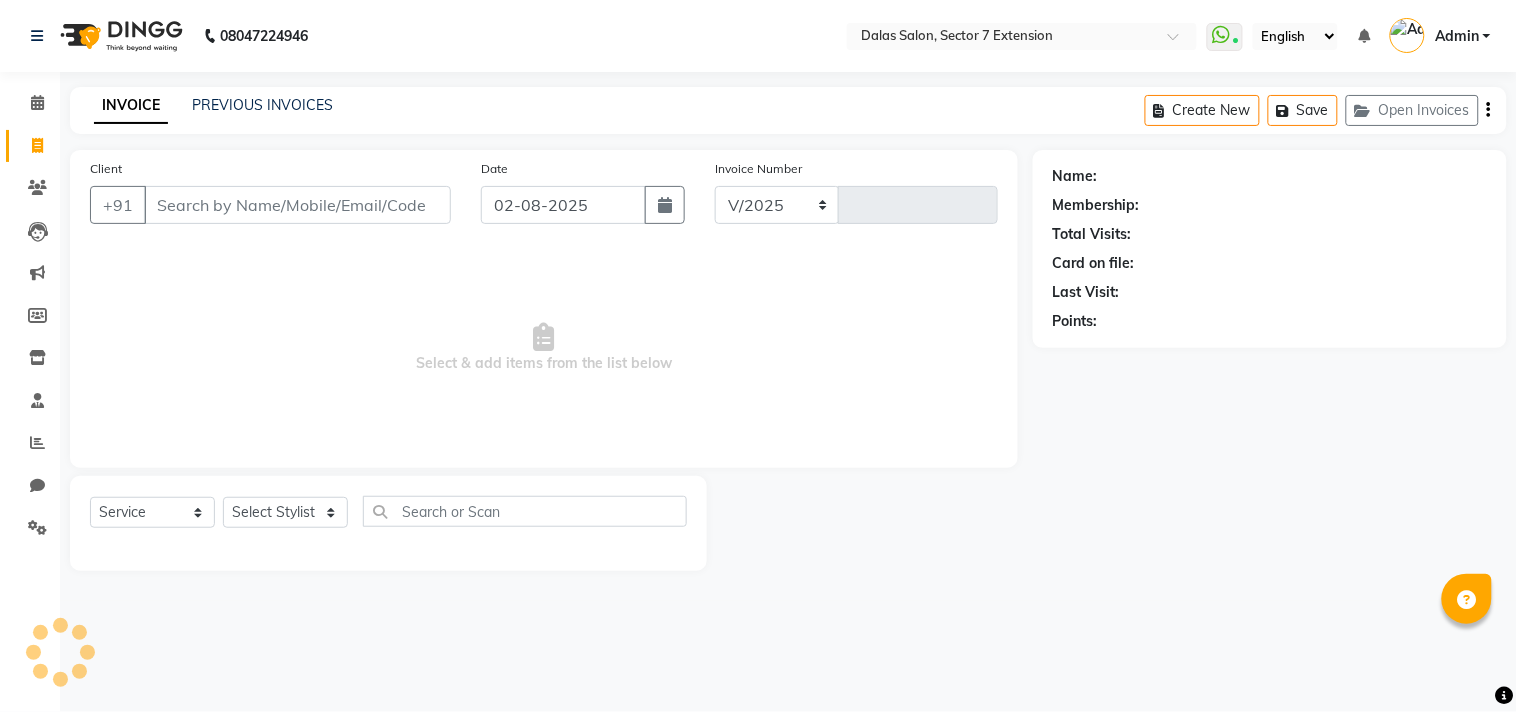 select on "8495" 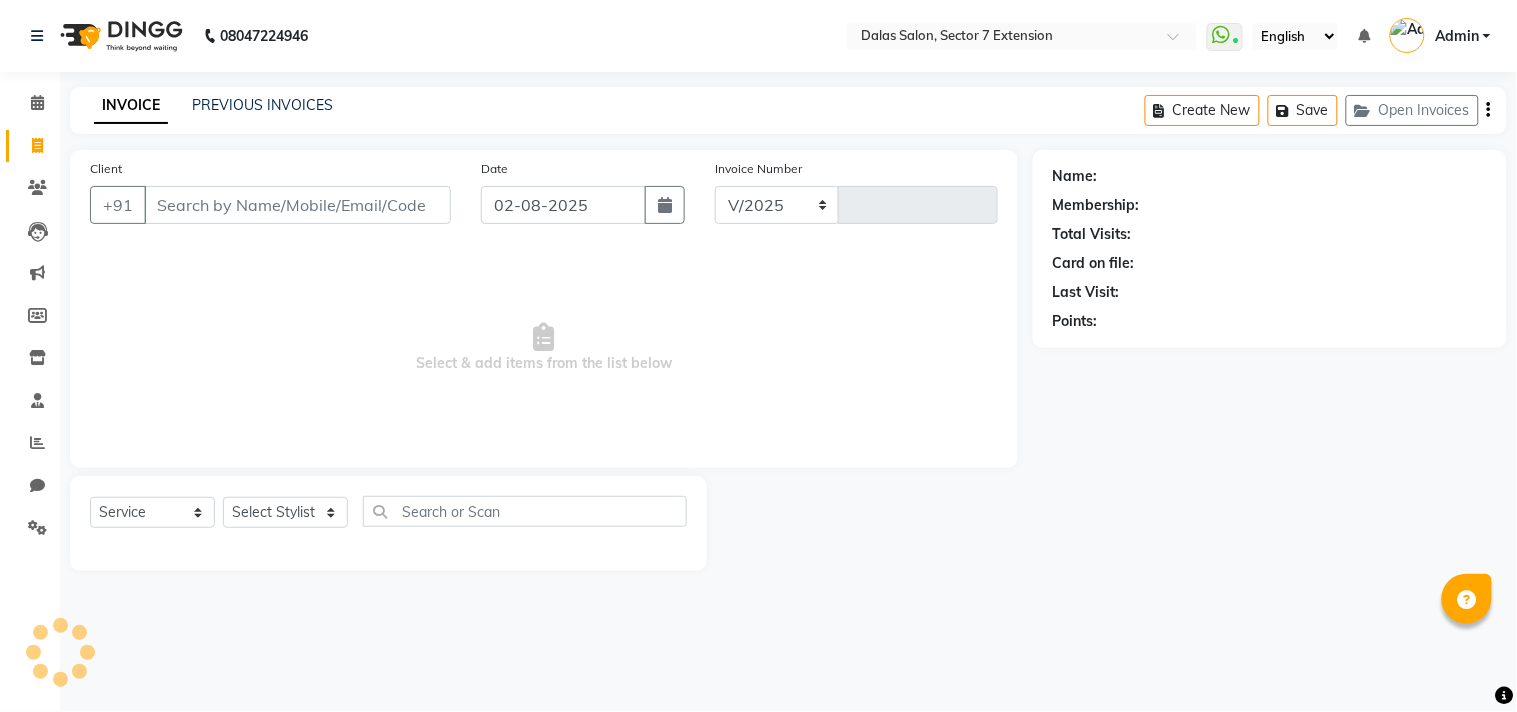 type on "0385" 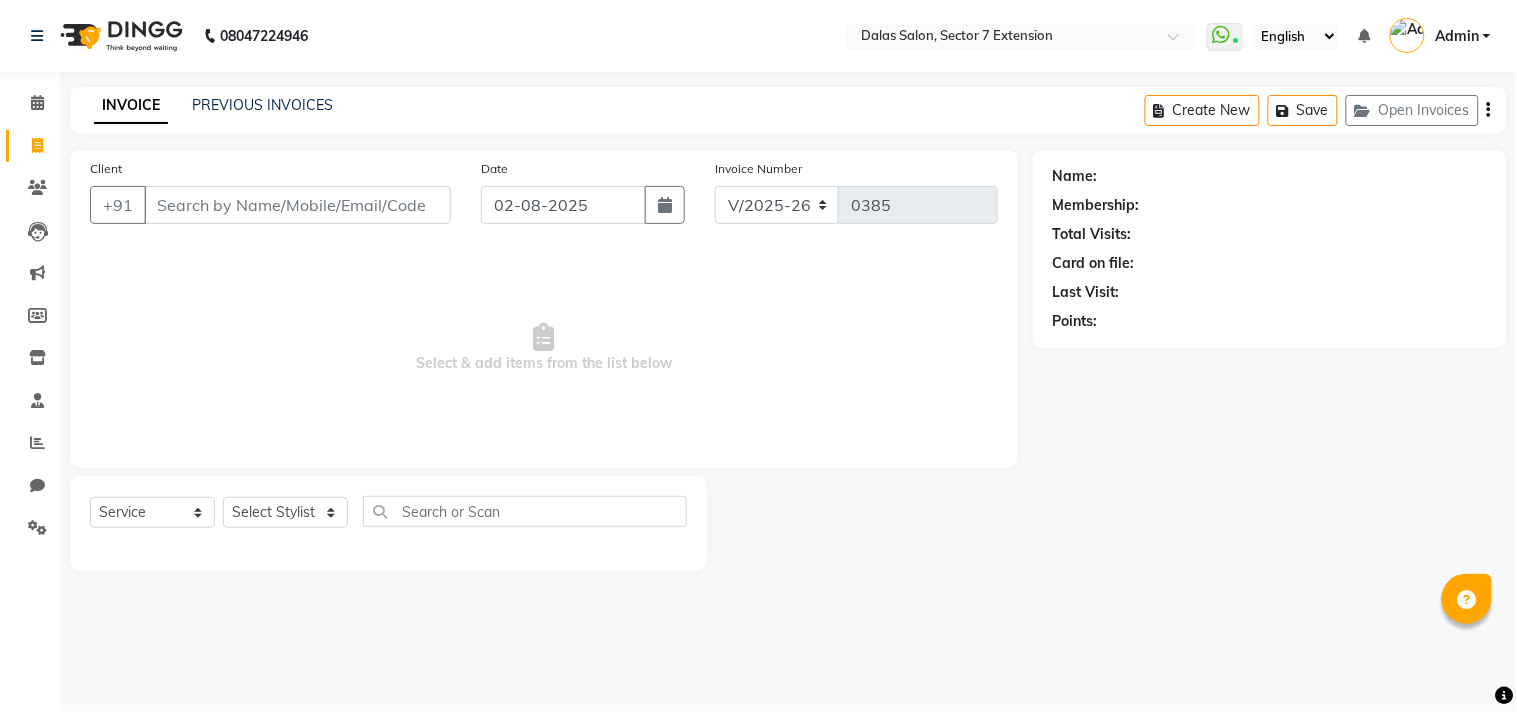 click on "Admin" at bounding box center (1440, 36) 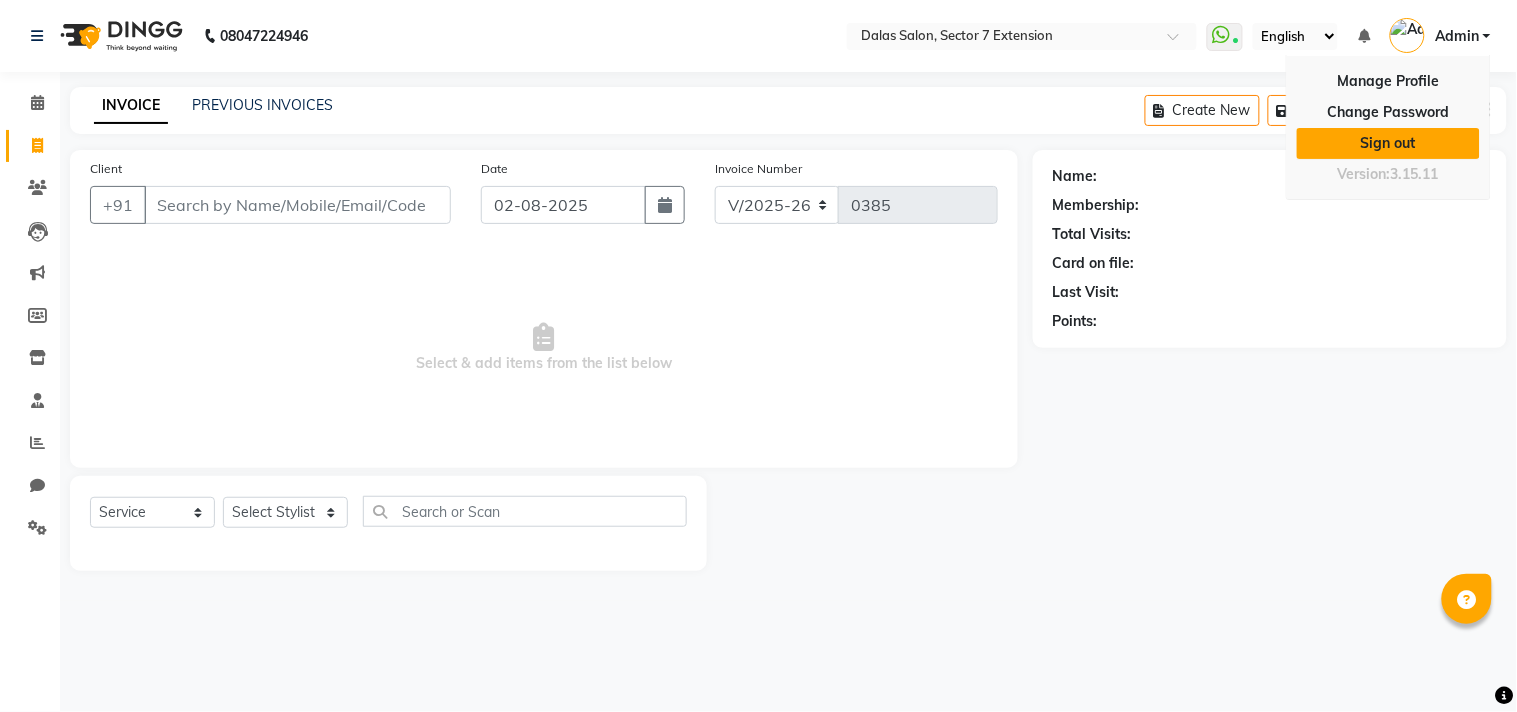 click on "Sign out" at bounding box center [1388, 143] 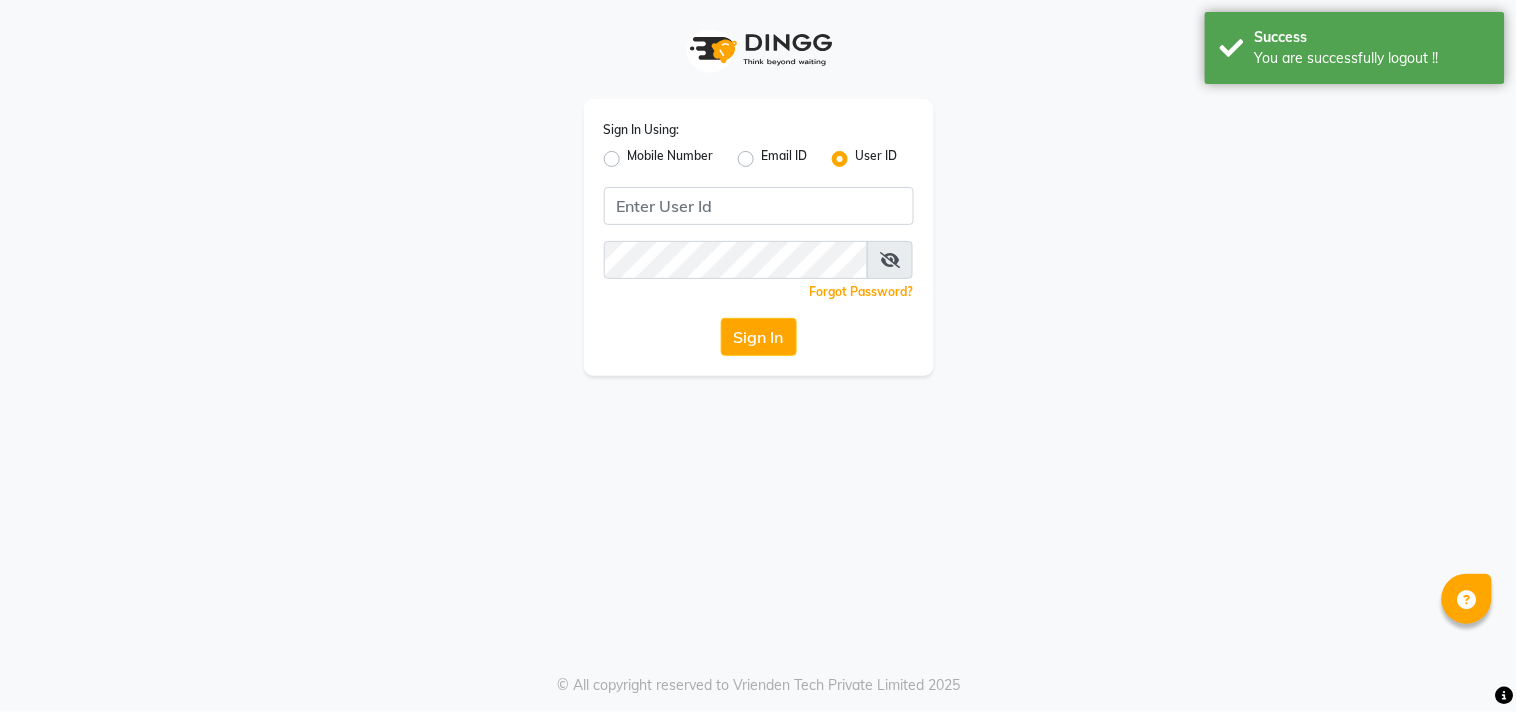 click on "Mobile Number" 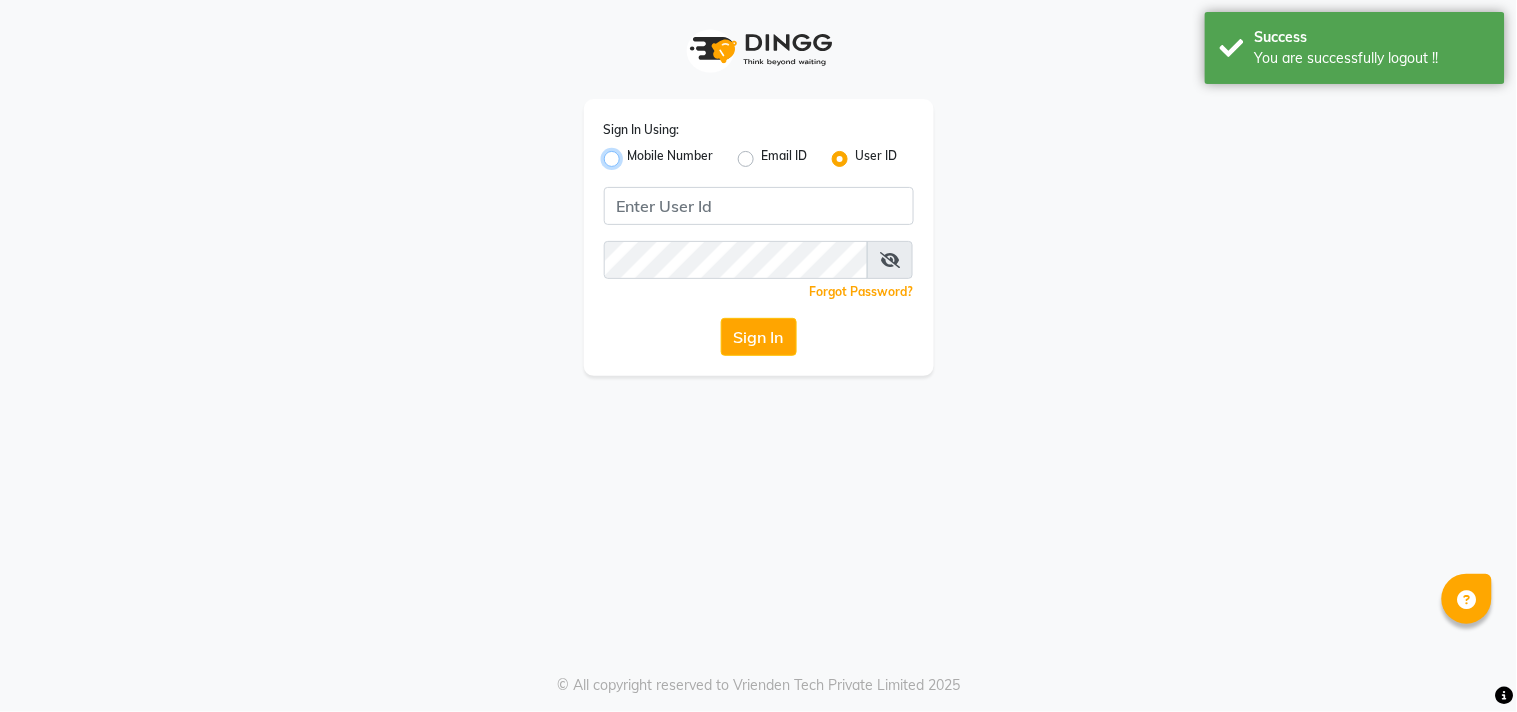 click on "Mobile Number" at bounding box center [634, 153] 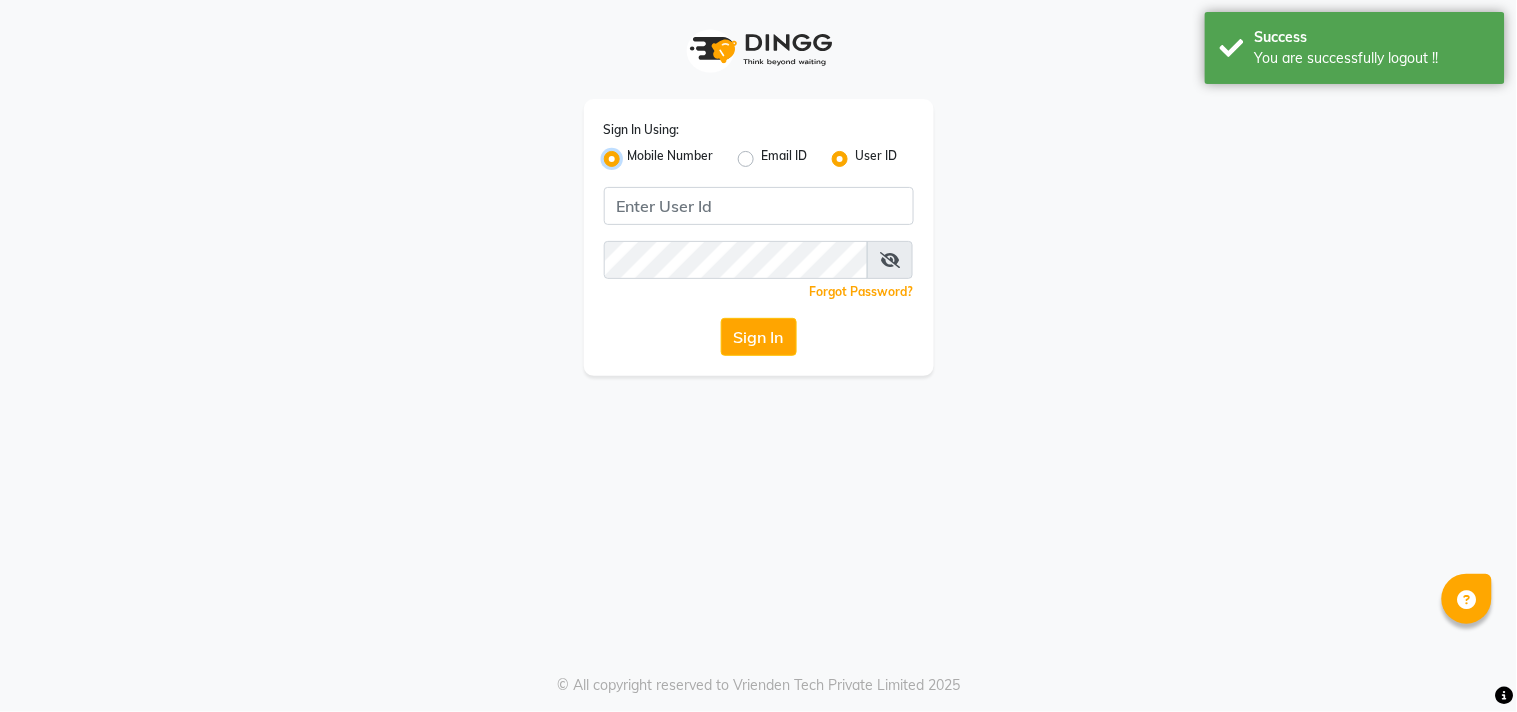 radio on "false" 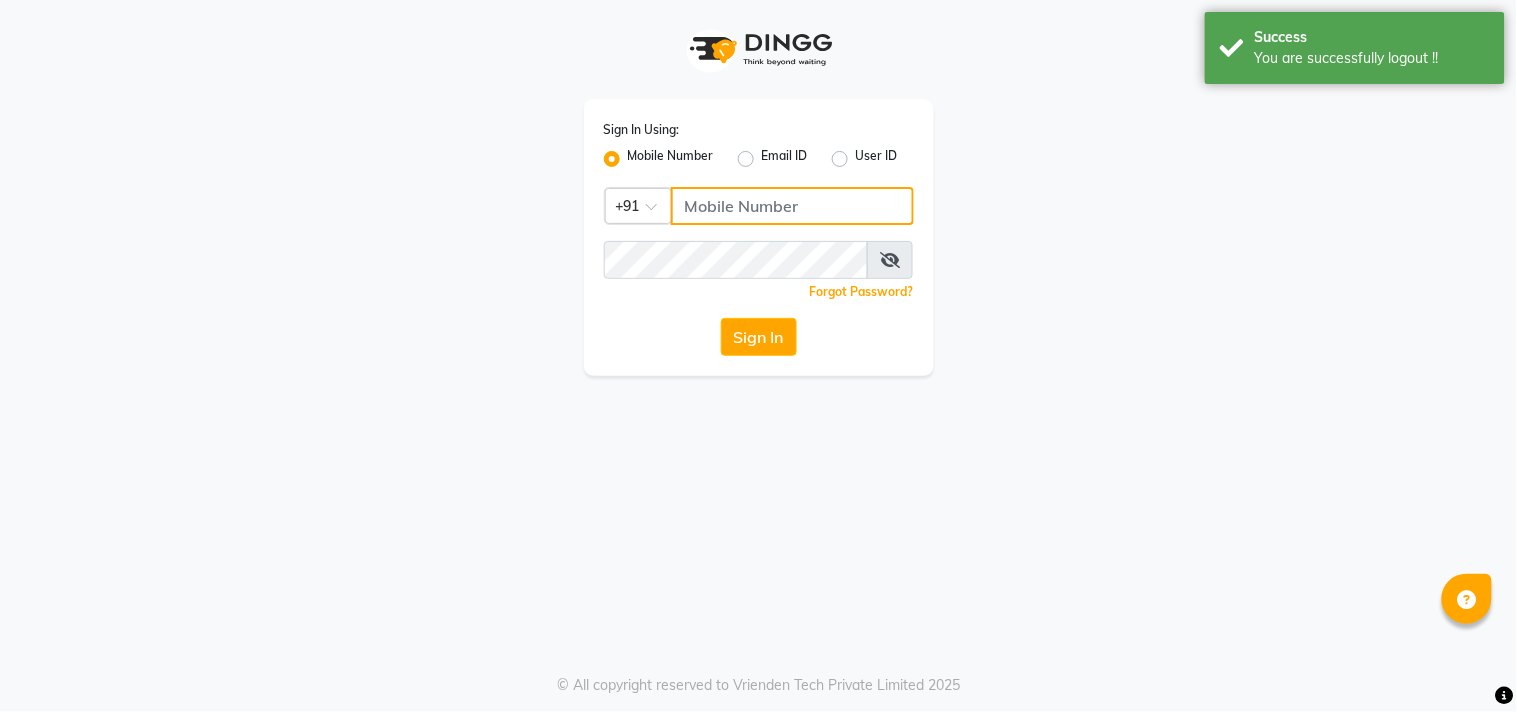 click 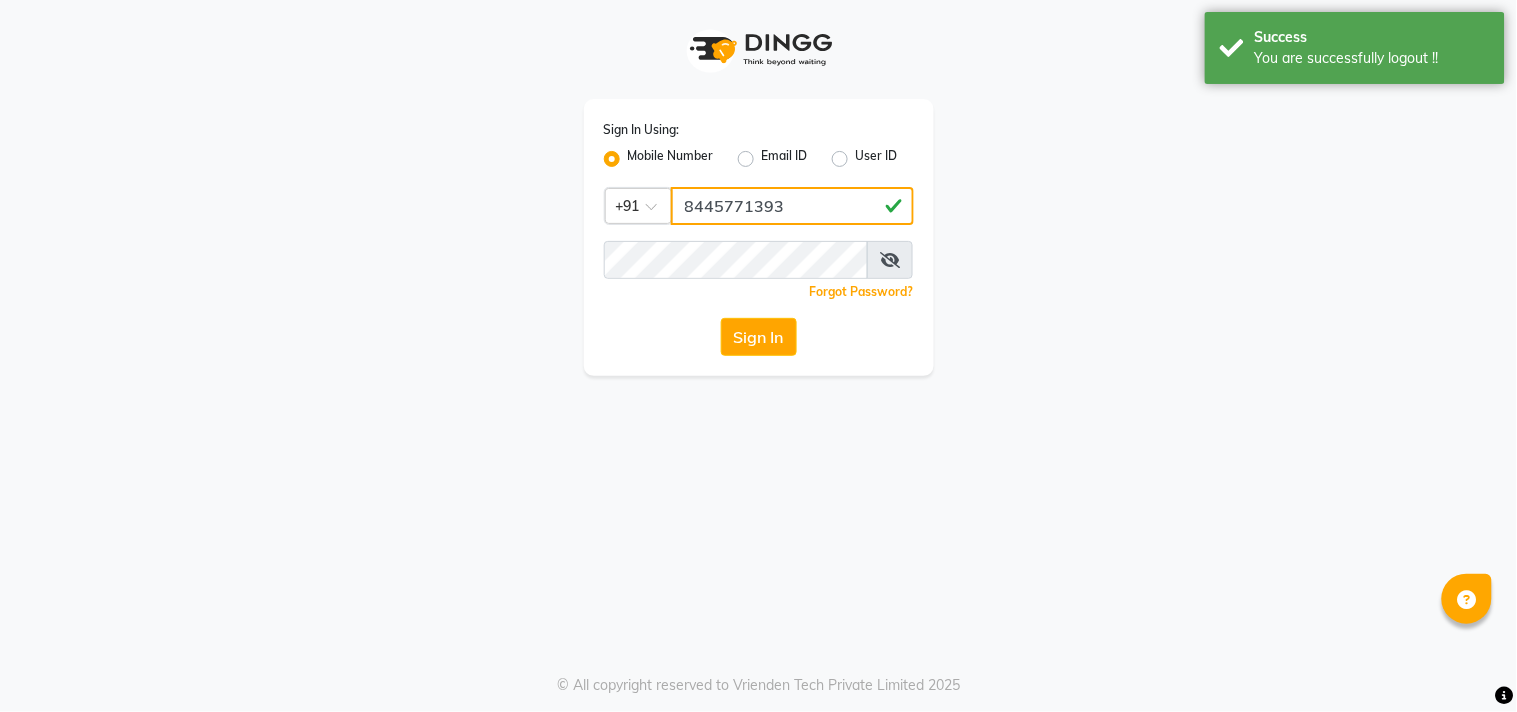 type on "8445771393" 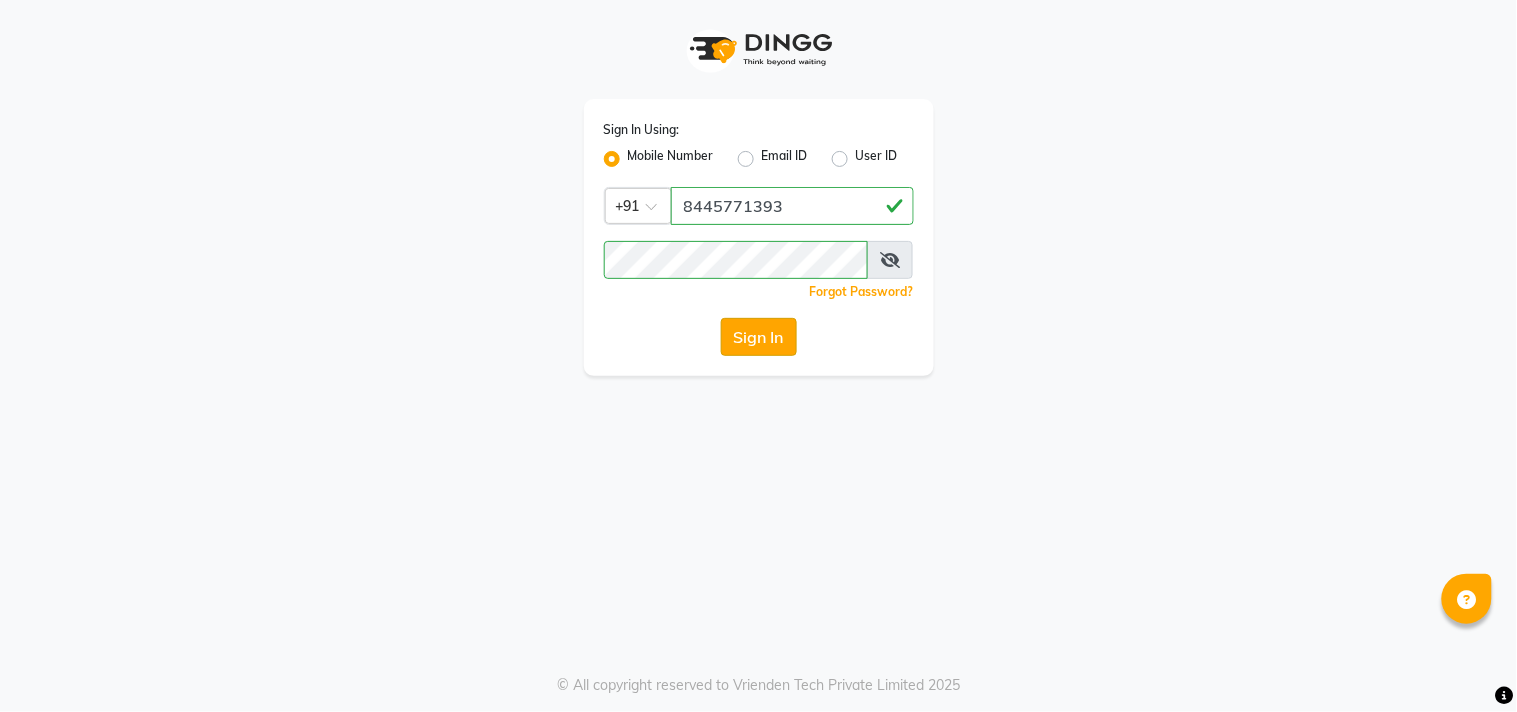 click on "Sign In" 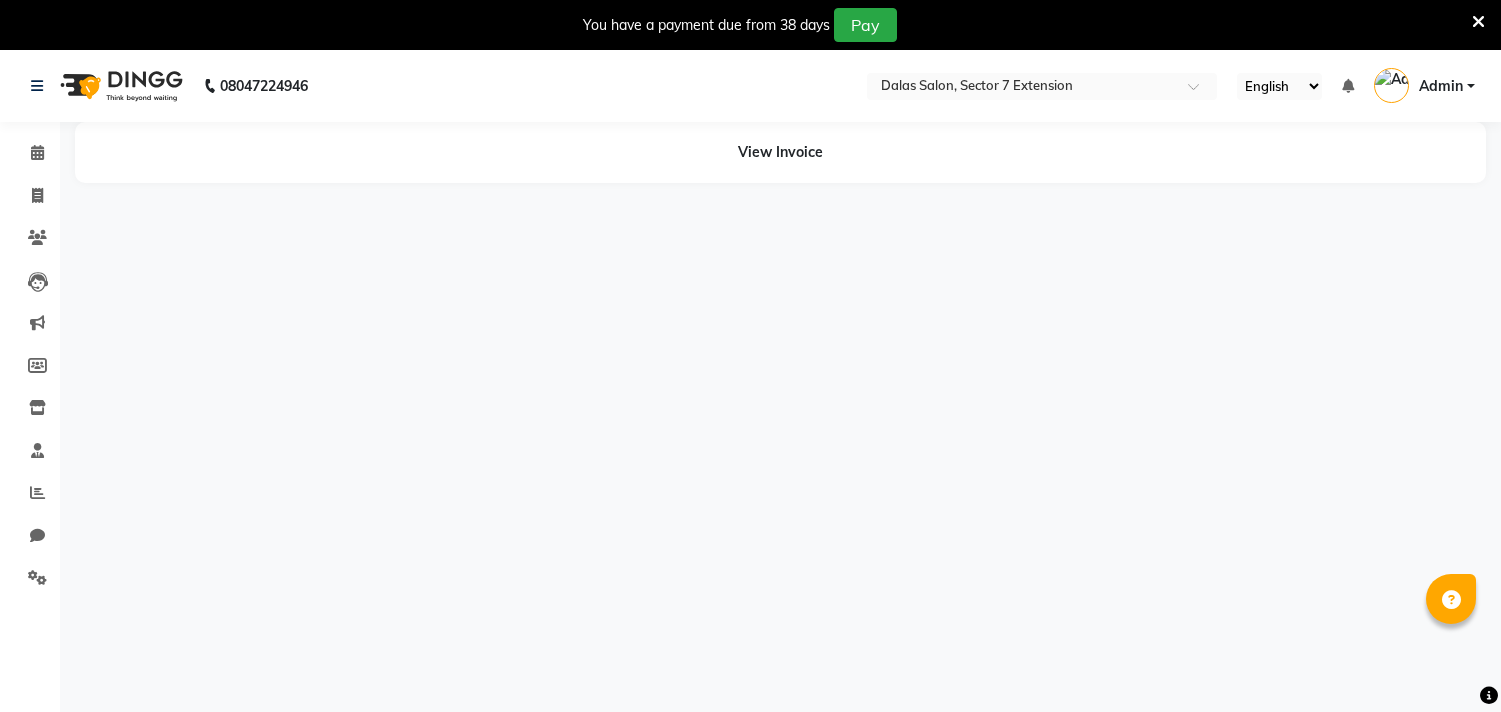 scroll, scrollTop: 0, scrollLeft: 0, axis: both 